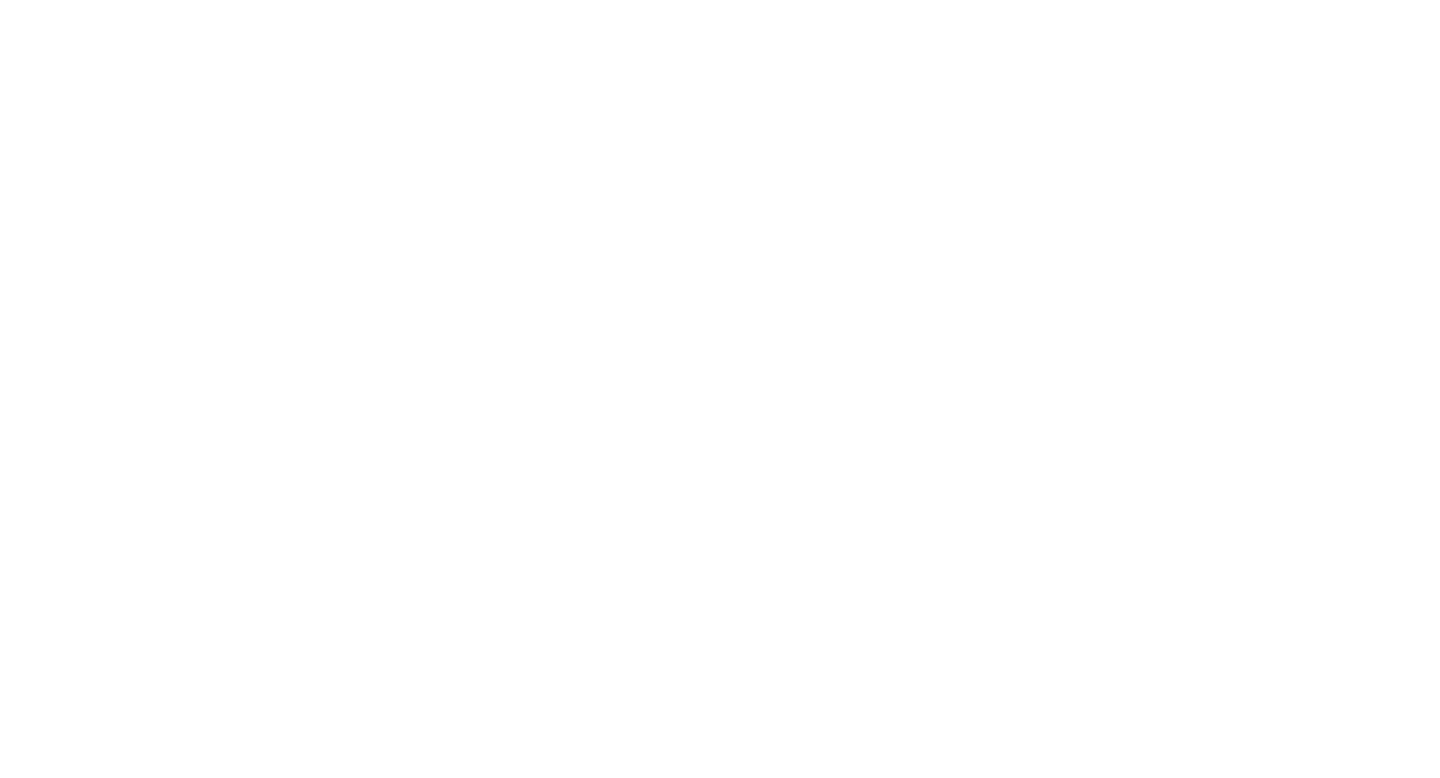 scroll, scrollTop: 0, scrollLeft: 0, axis: both 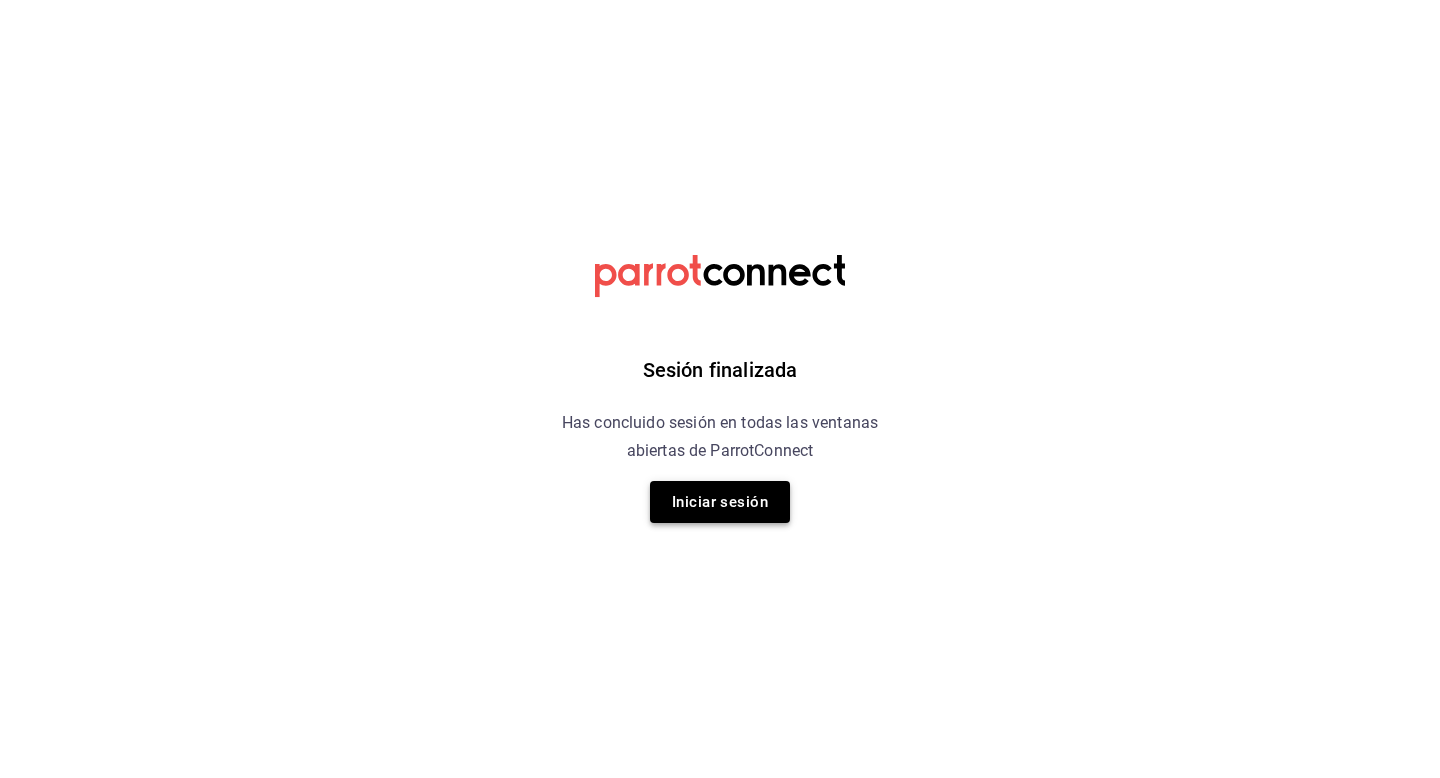 click on "Iniciar sesión" at bounding box center (720, 502) 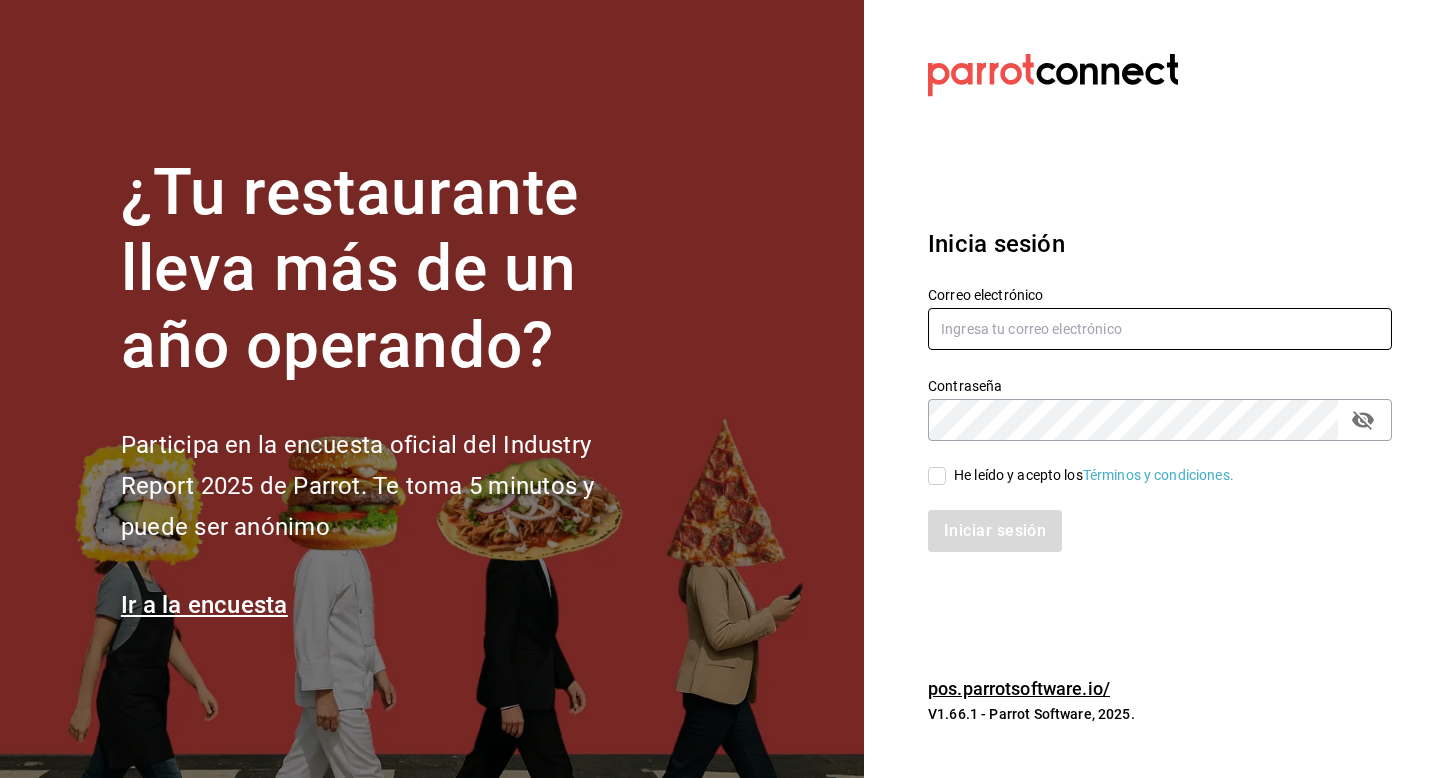 click at bounding box center [1160, 329] 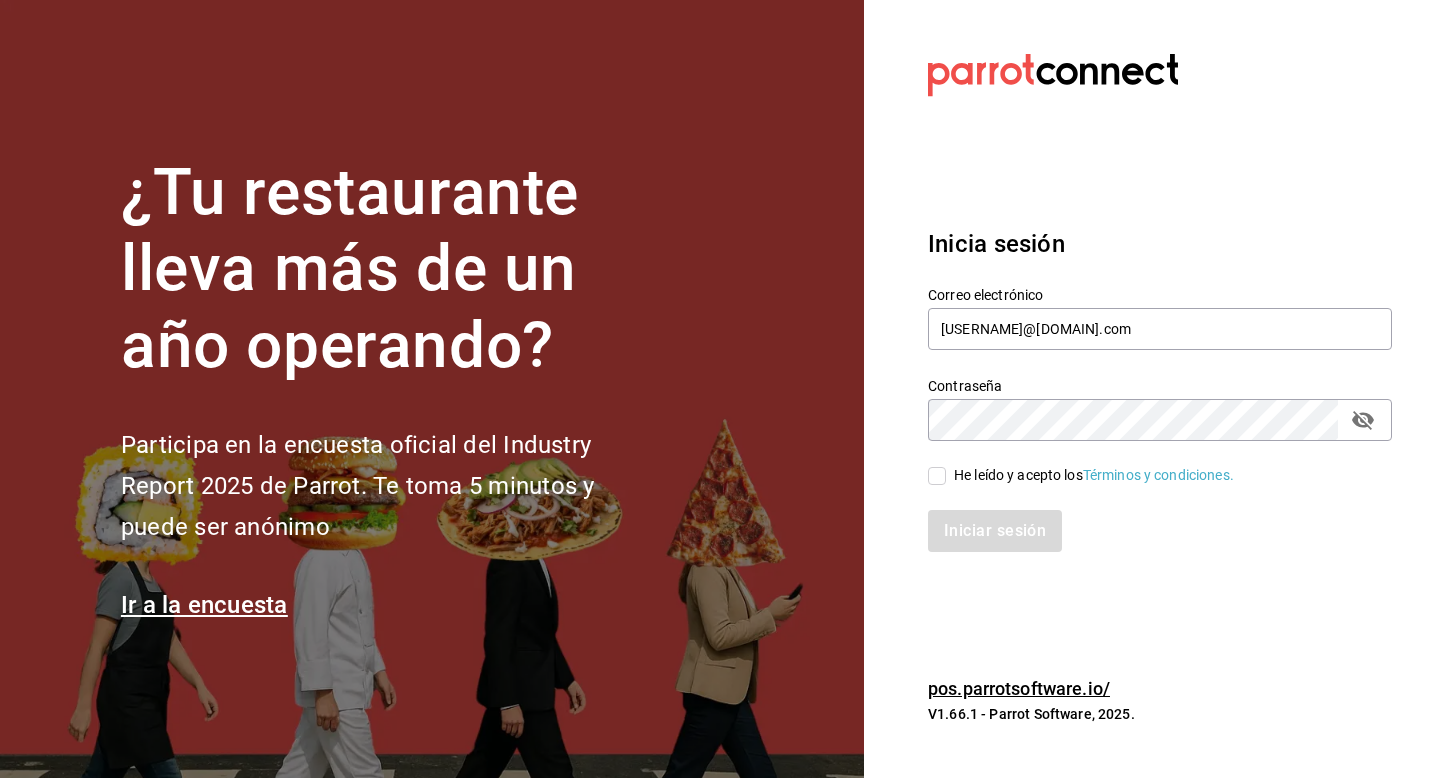click on "He leído y acepto los  Términos y condiciones." at bounding box center [937, 476] 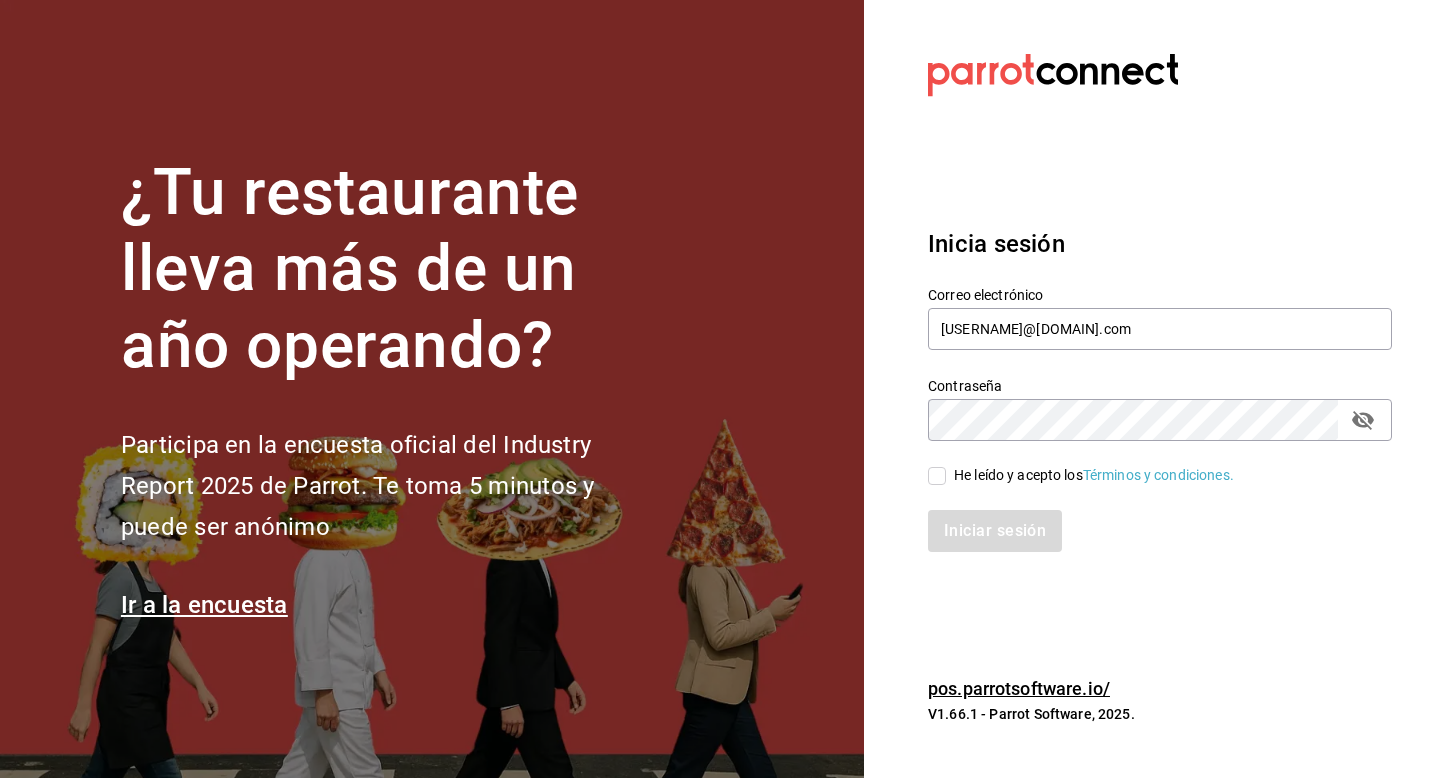 checkbox on "true" 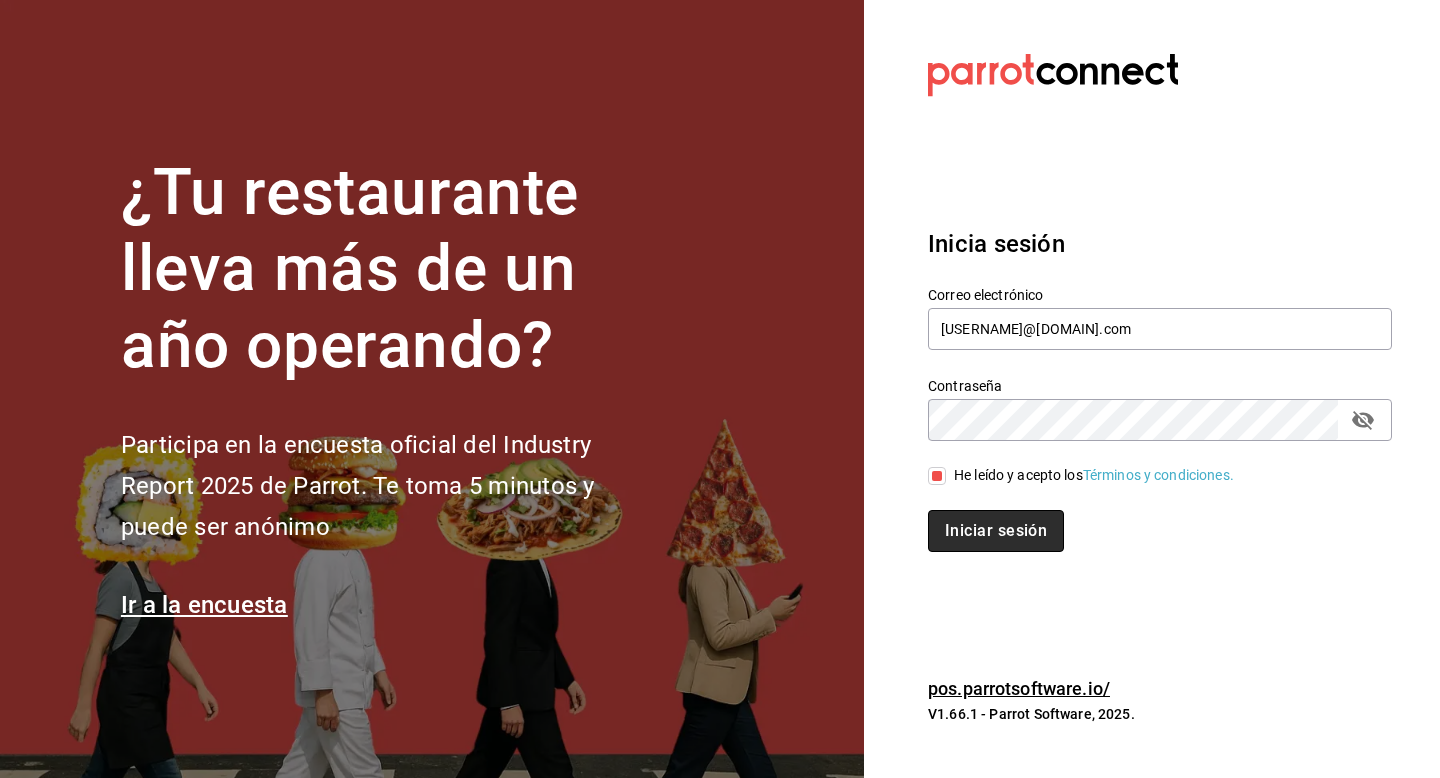 click on "Iniciar sesión" at bounding box center [996, 531] 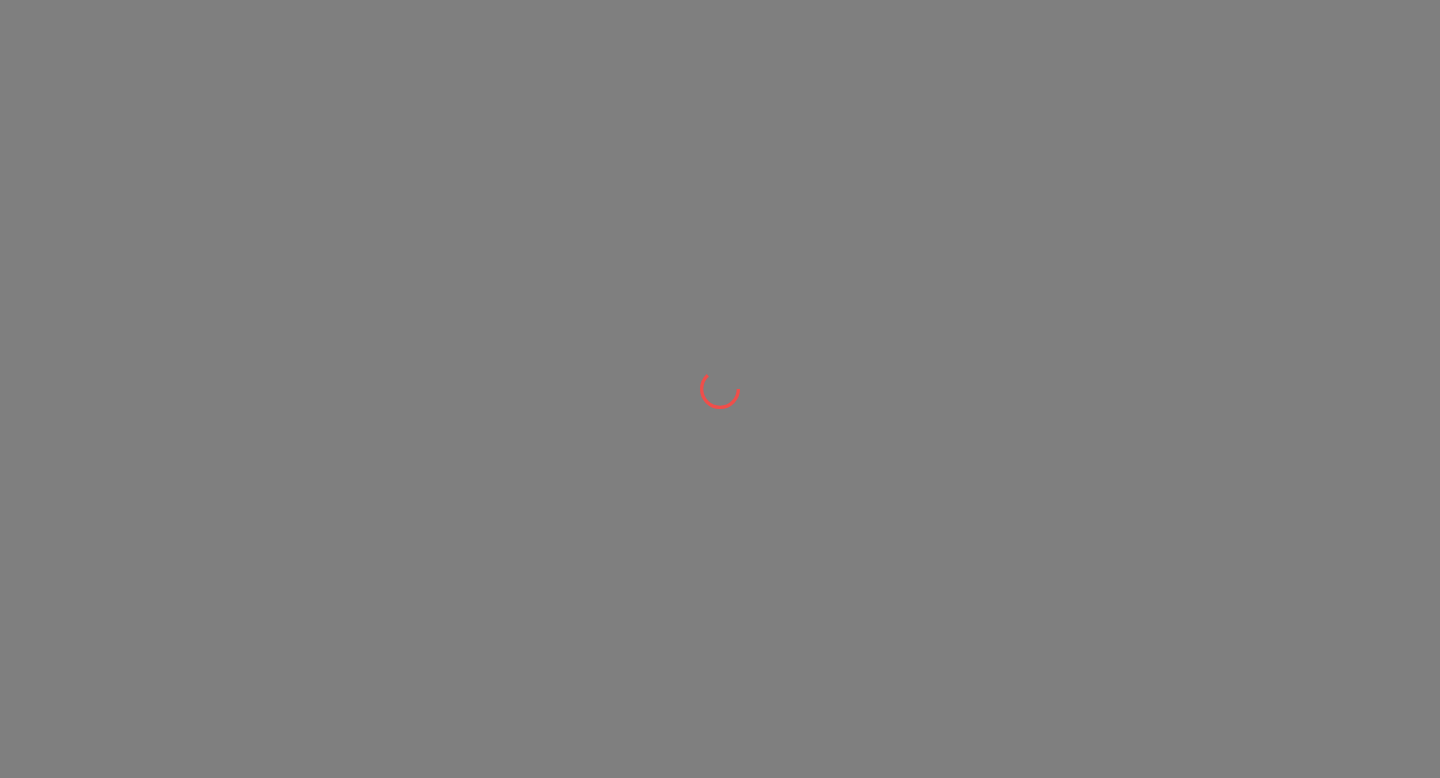 scroll, scrollTop: 0, scrollLeft: 0, axis: both 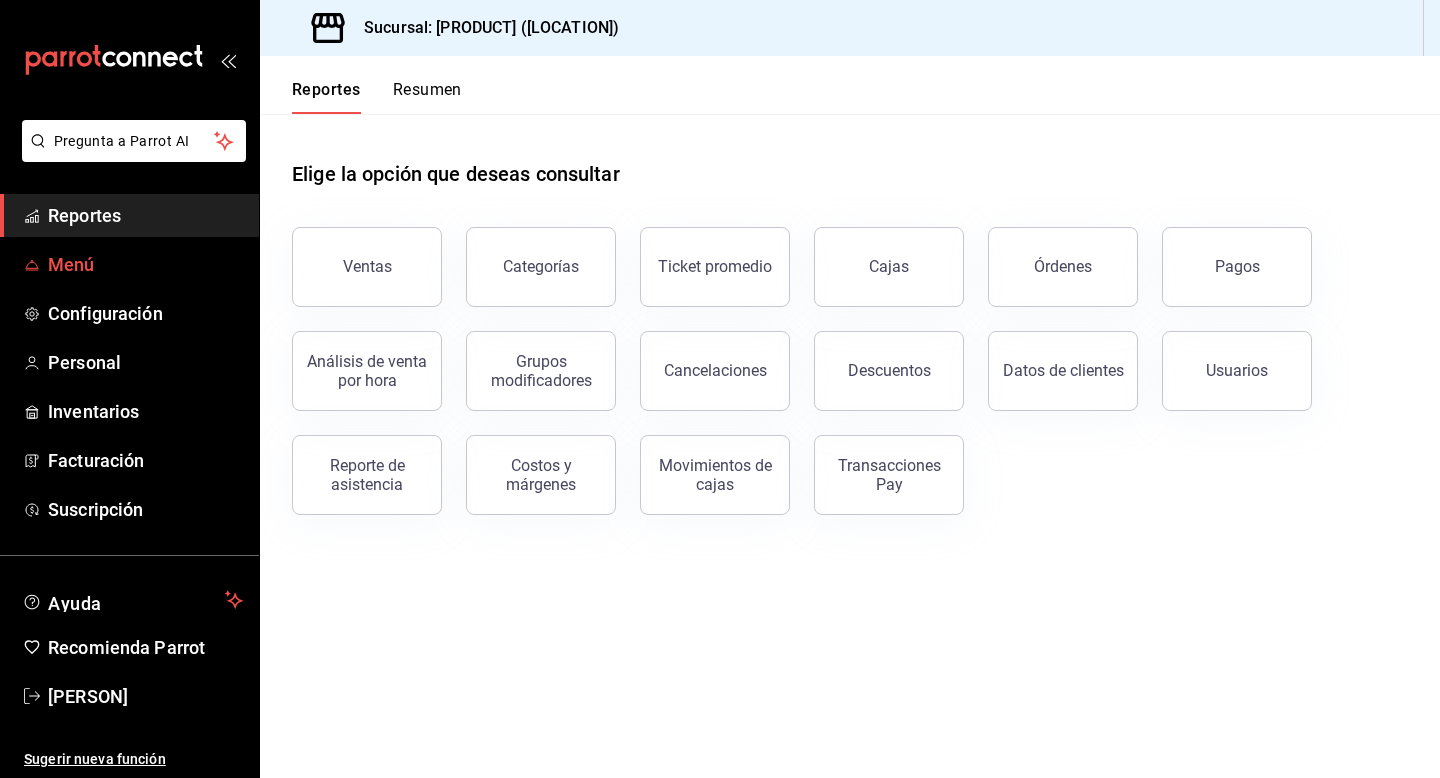 click on "Menú" at bounding box center [145, 264] 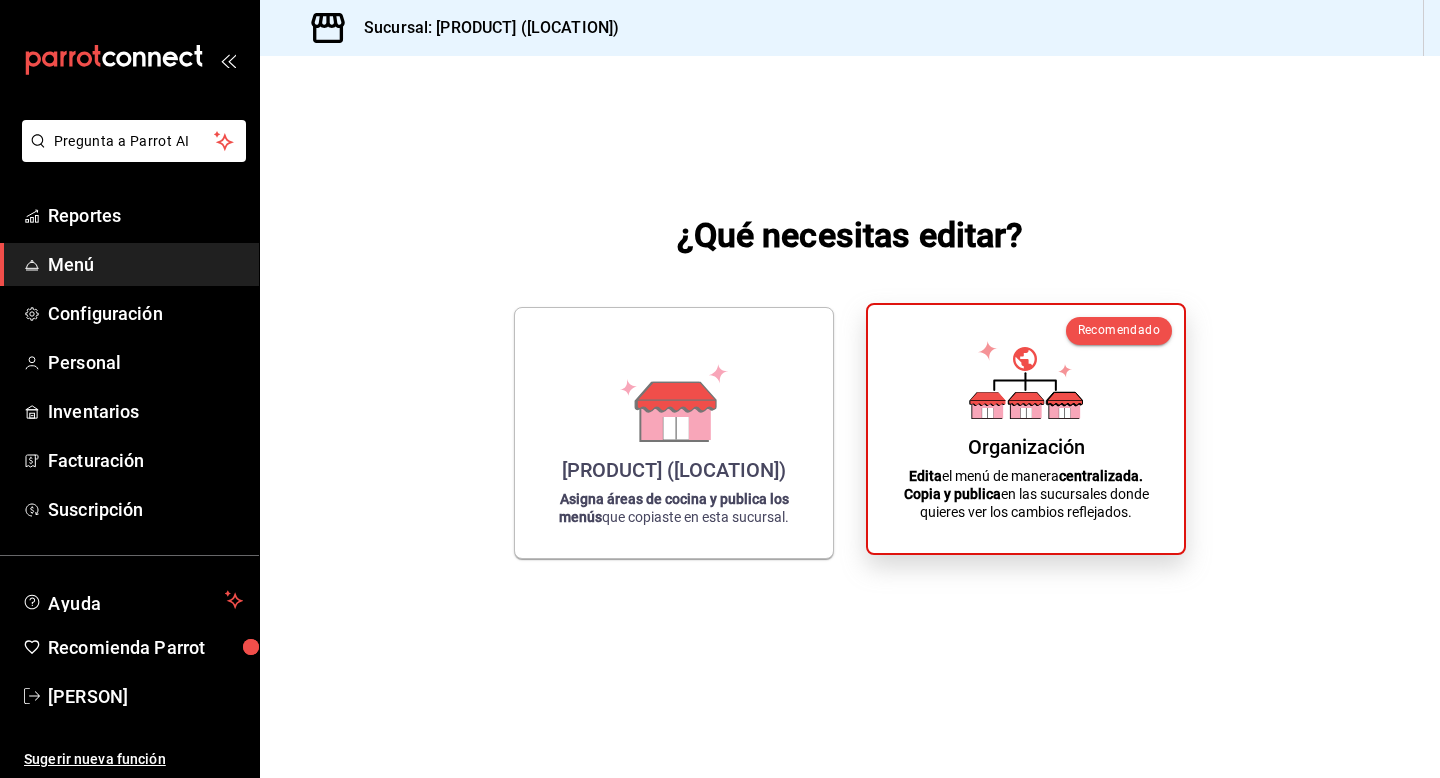 click 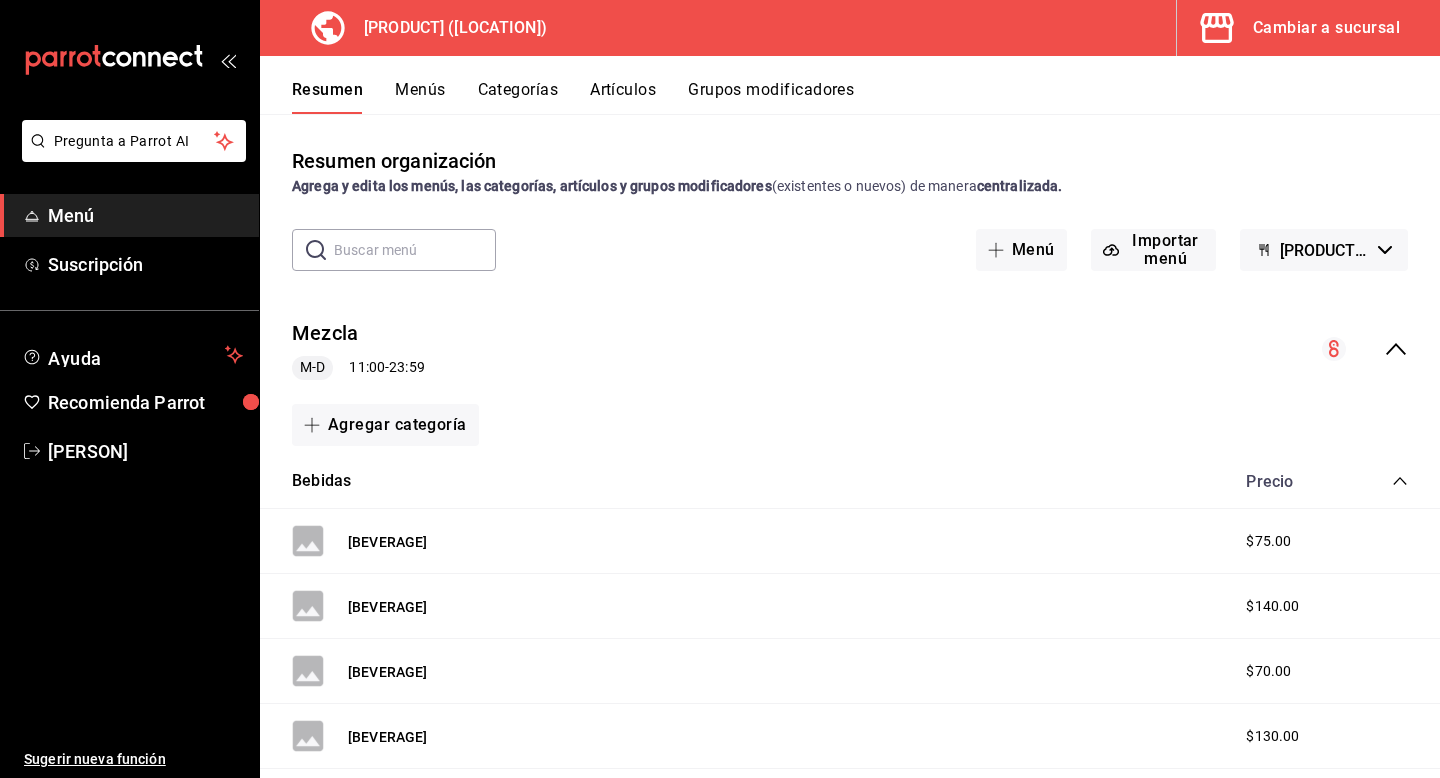 click on "Resumen Menús Categorías Artículos Grupos modificadores" at bounding box center (850, 85) 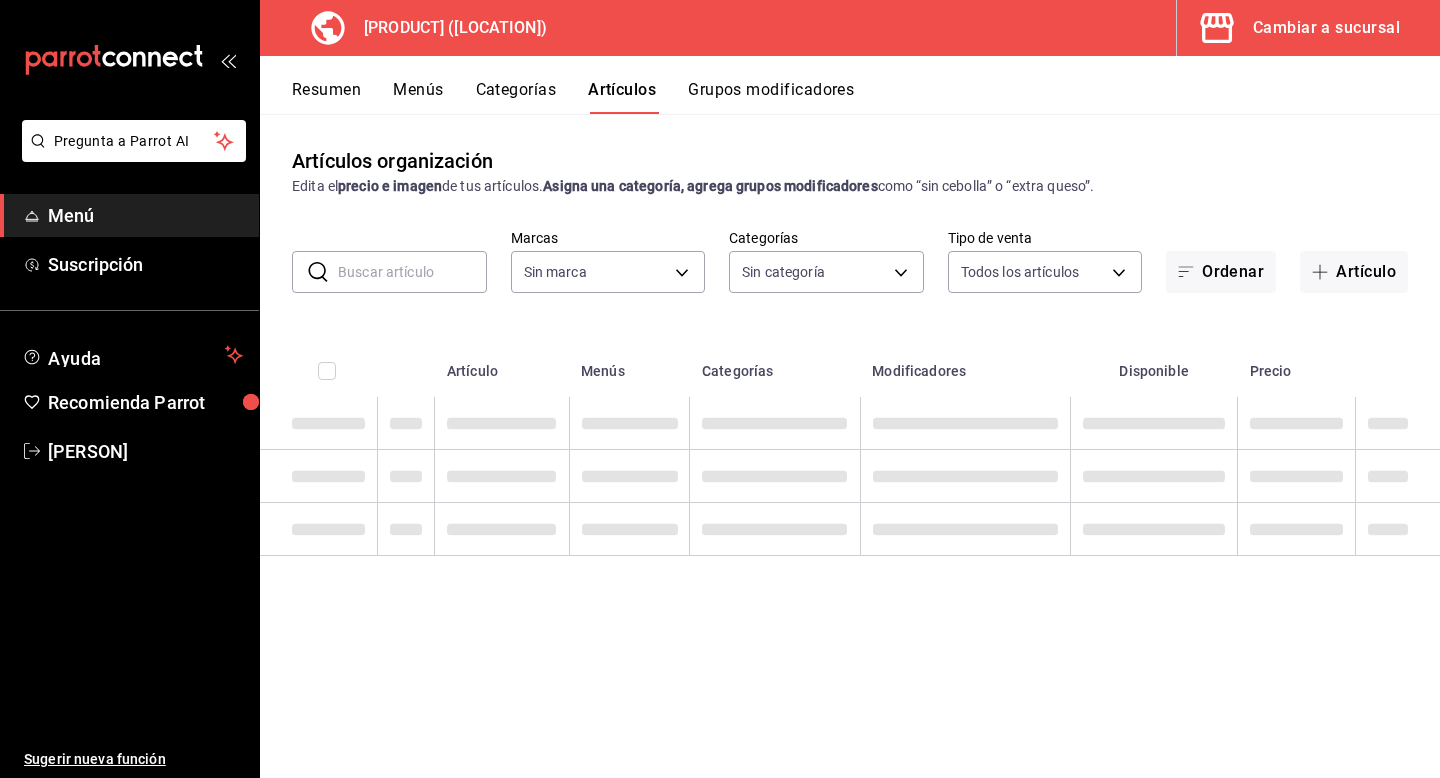 type on "[UUID]" 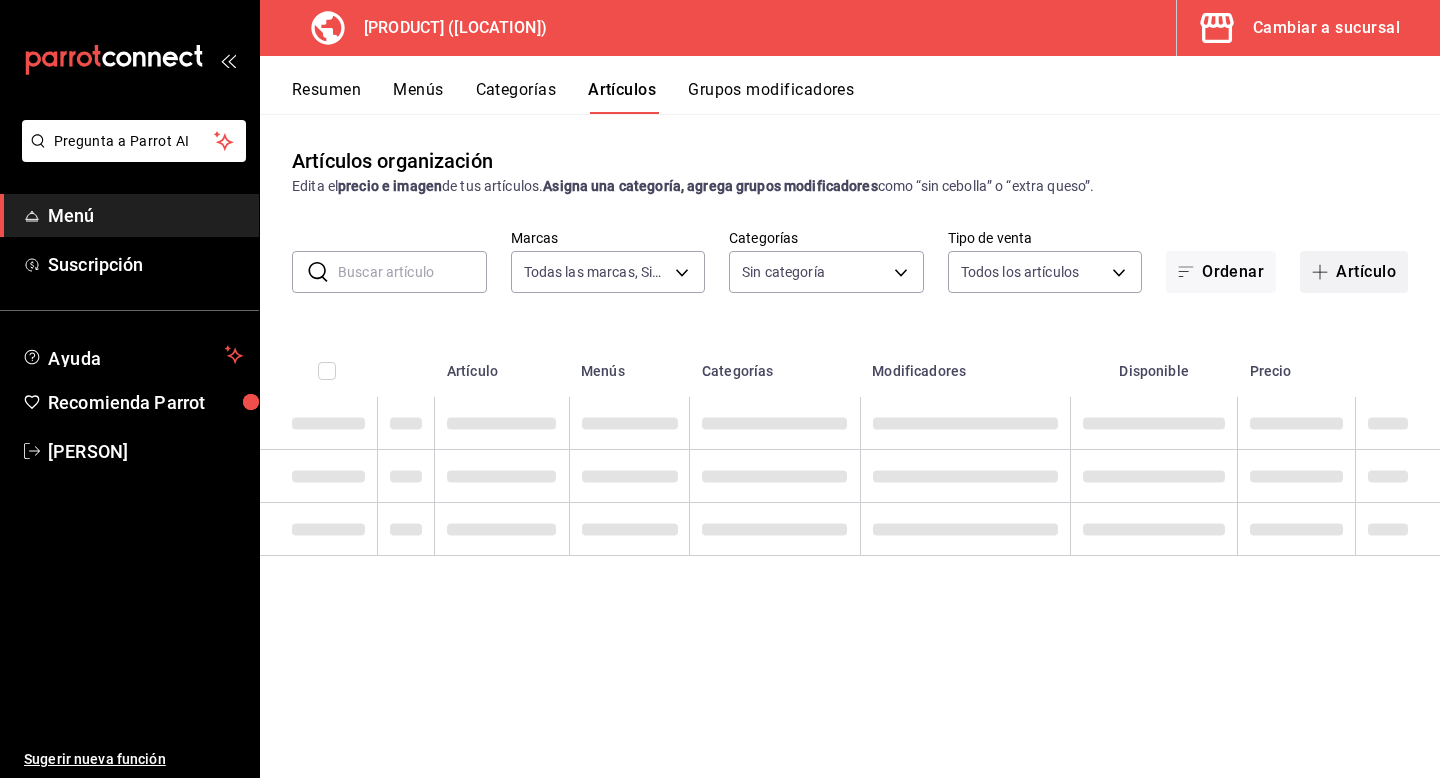 type on "[UUID]" 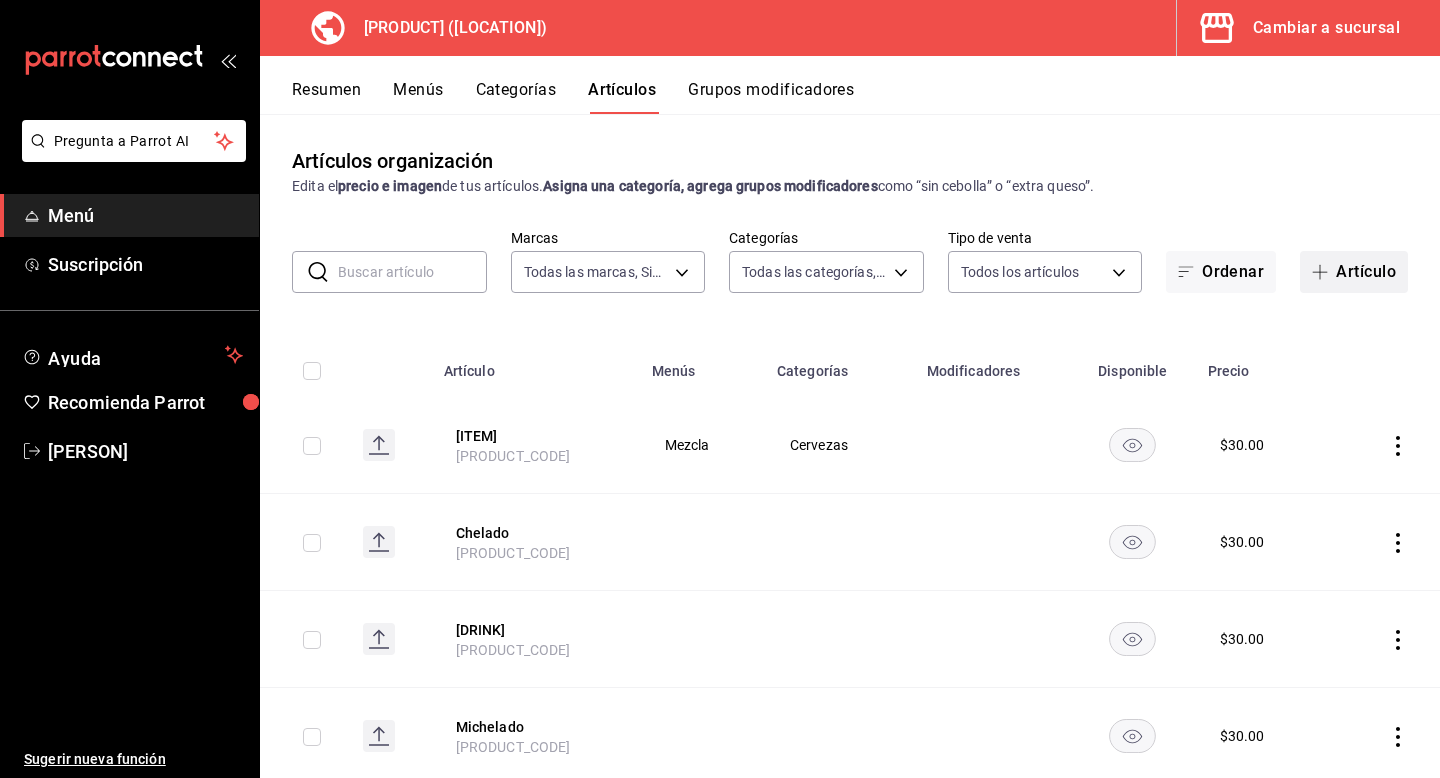click on "Artículo" at bounding box center [1354, 272] 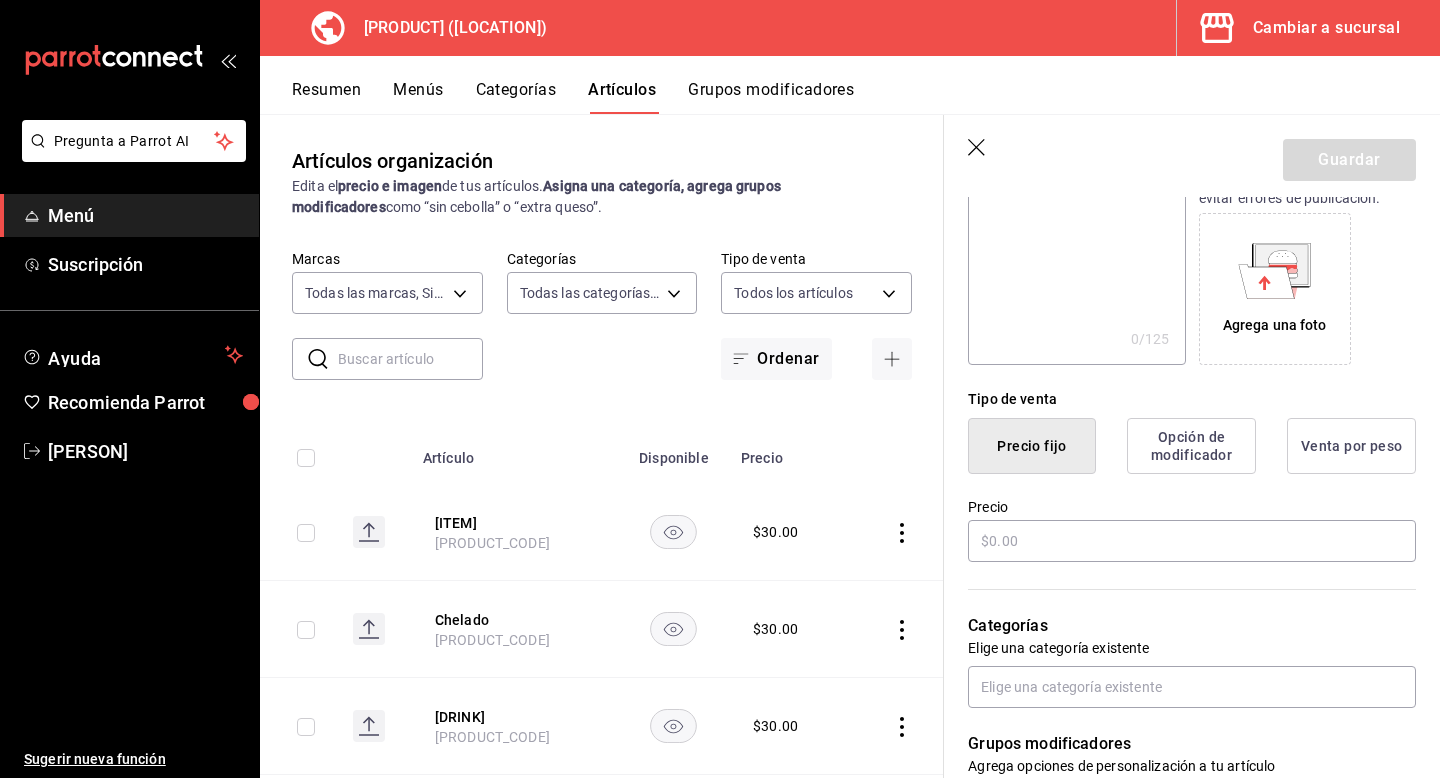 scroll, scrollTop: 351, scrollLeft: 0, axis: vertical 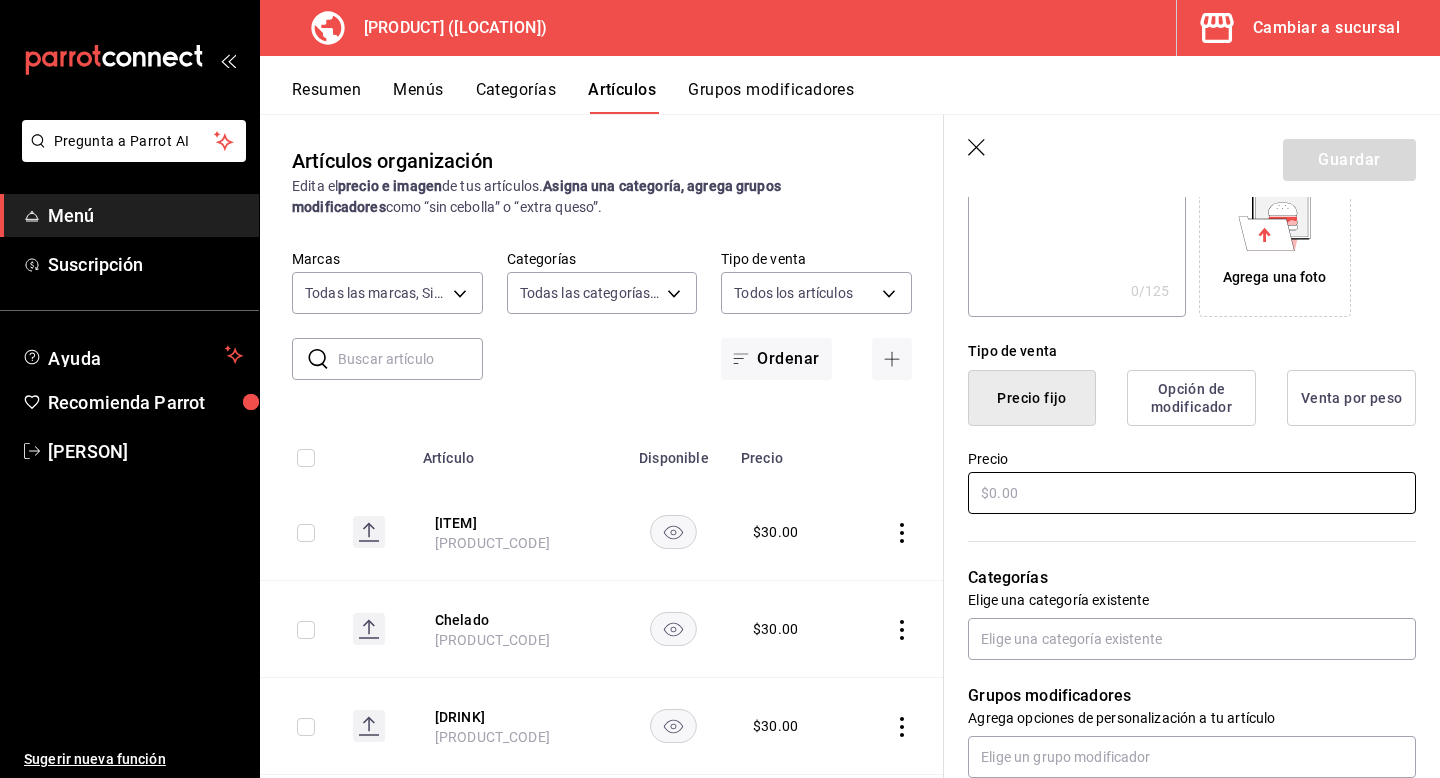 type on "[PRODUCT]" 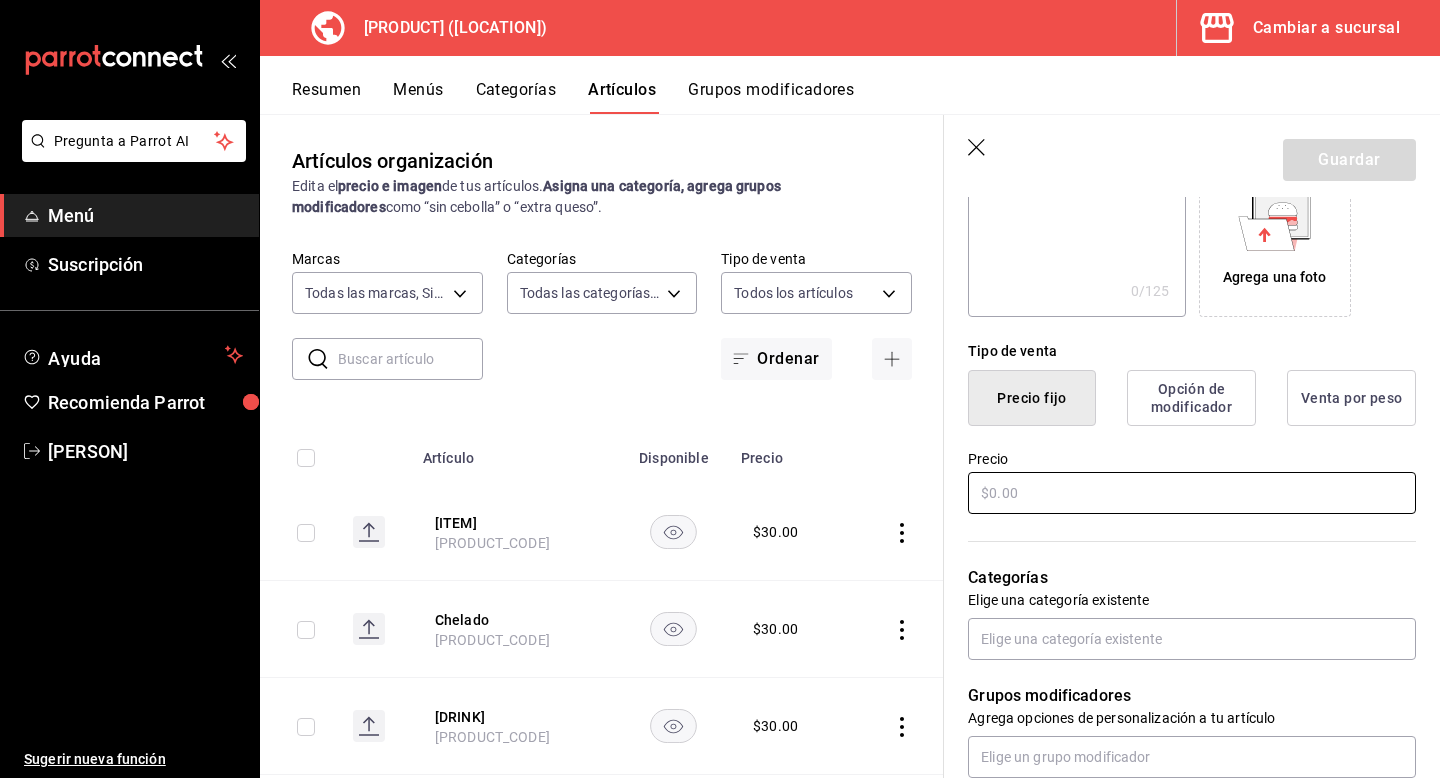 click at bounding box center [1192, 493] 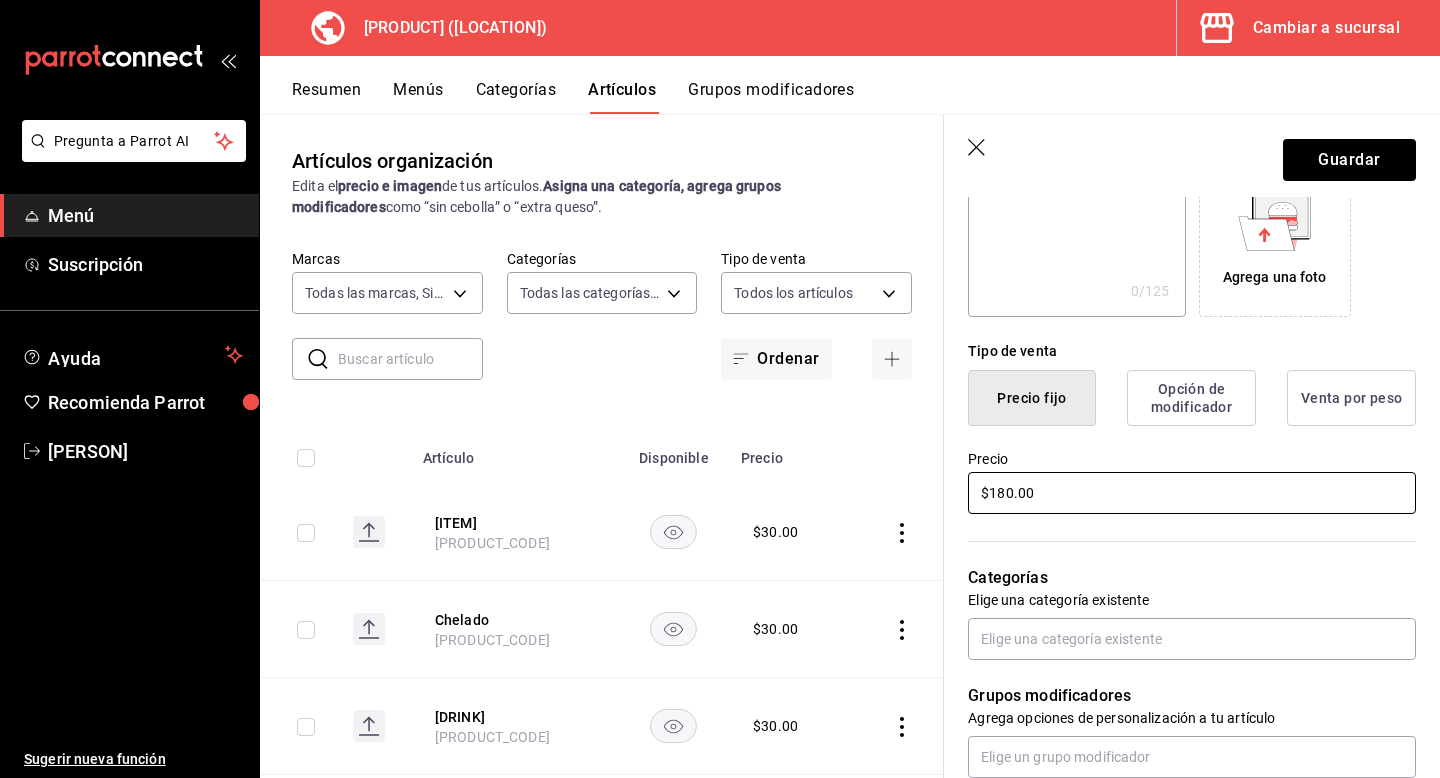 click on "$180.00" at bounding box center (1192, 493) 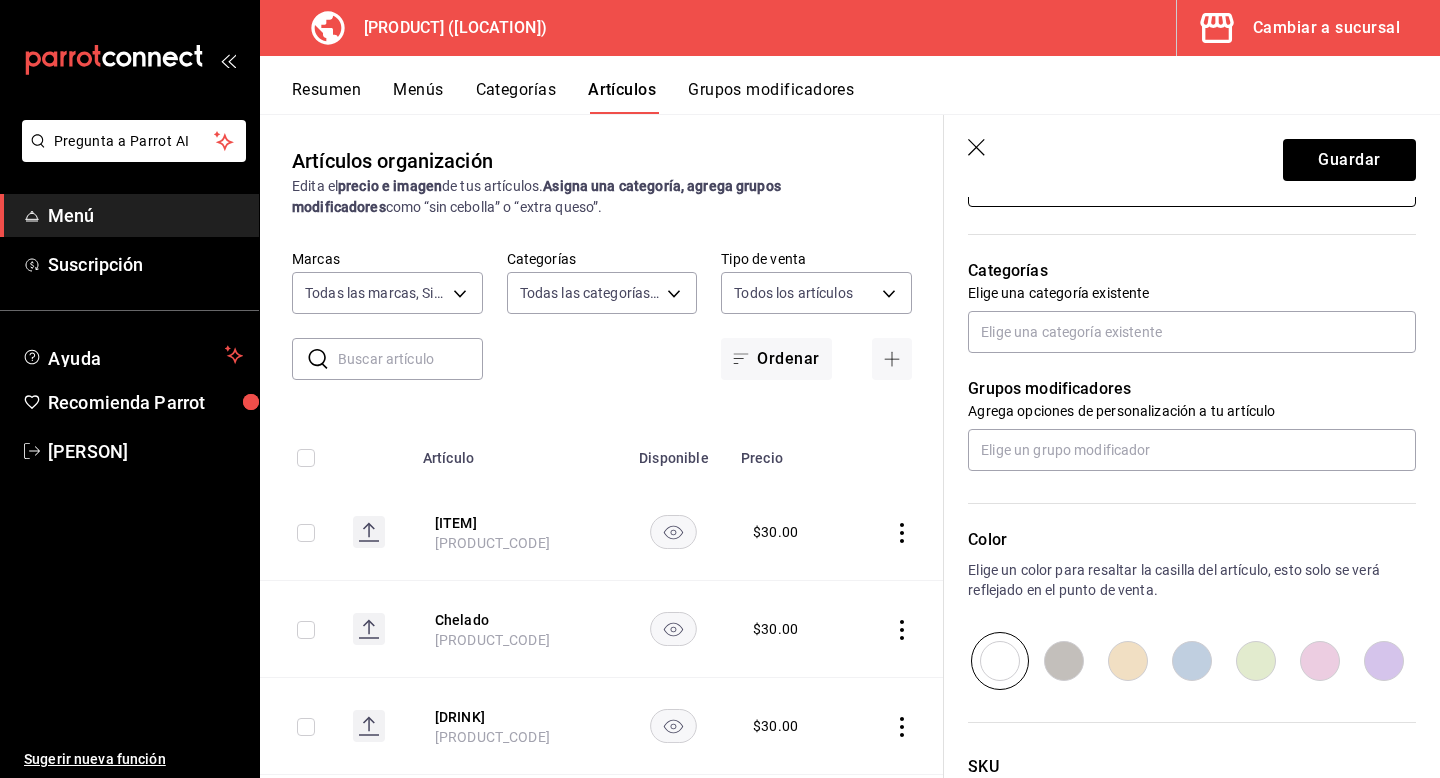scroll, scrollTop: 664, scrollLeft: 0, axis: vertical 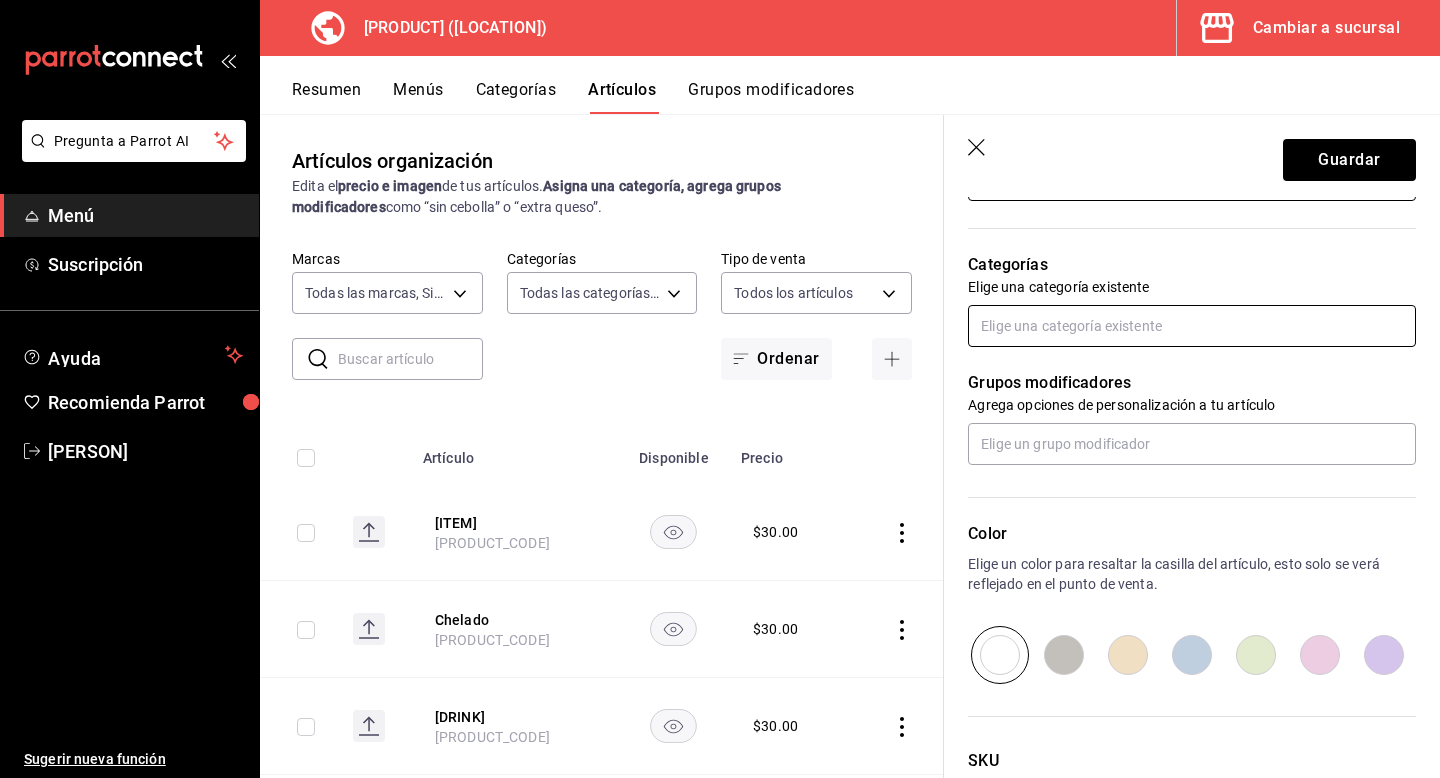 type on "$180.00" 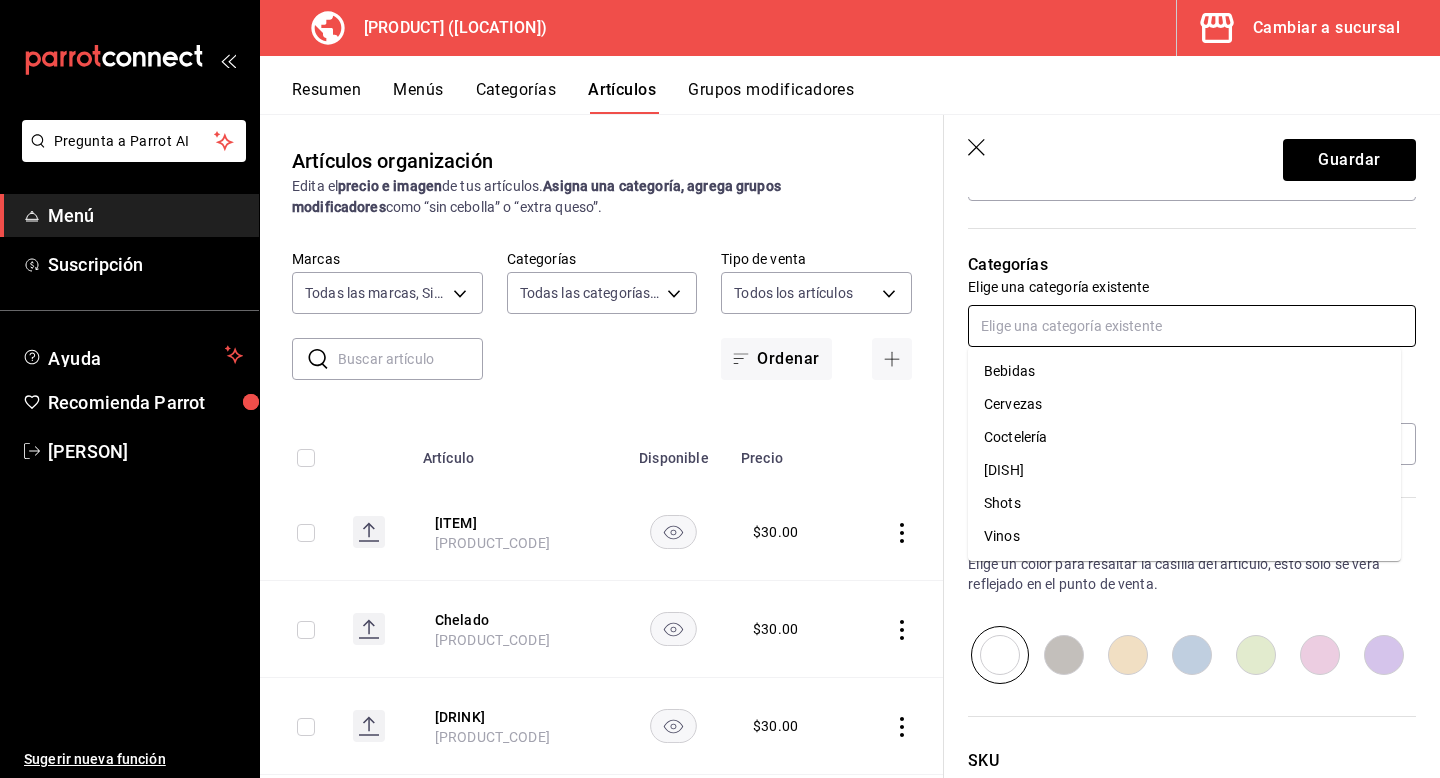 click at bounding box center [1192, 326] 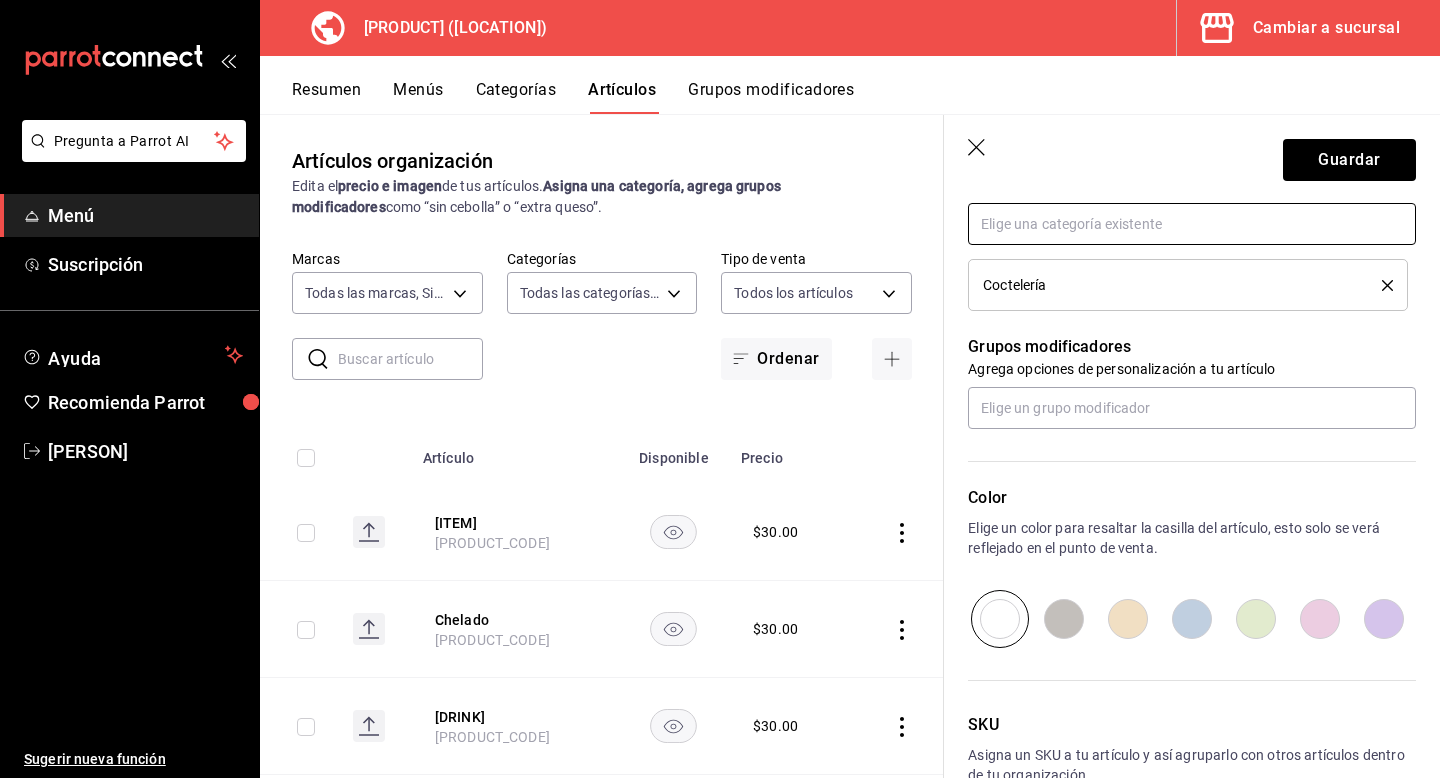 scroll, scrollTop: 887, scrollLeft: 0, axis: vertical 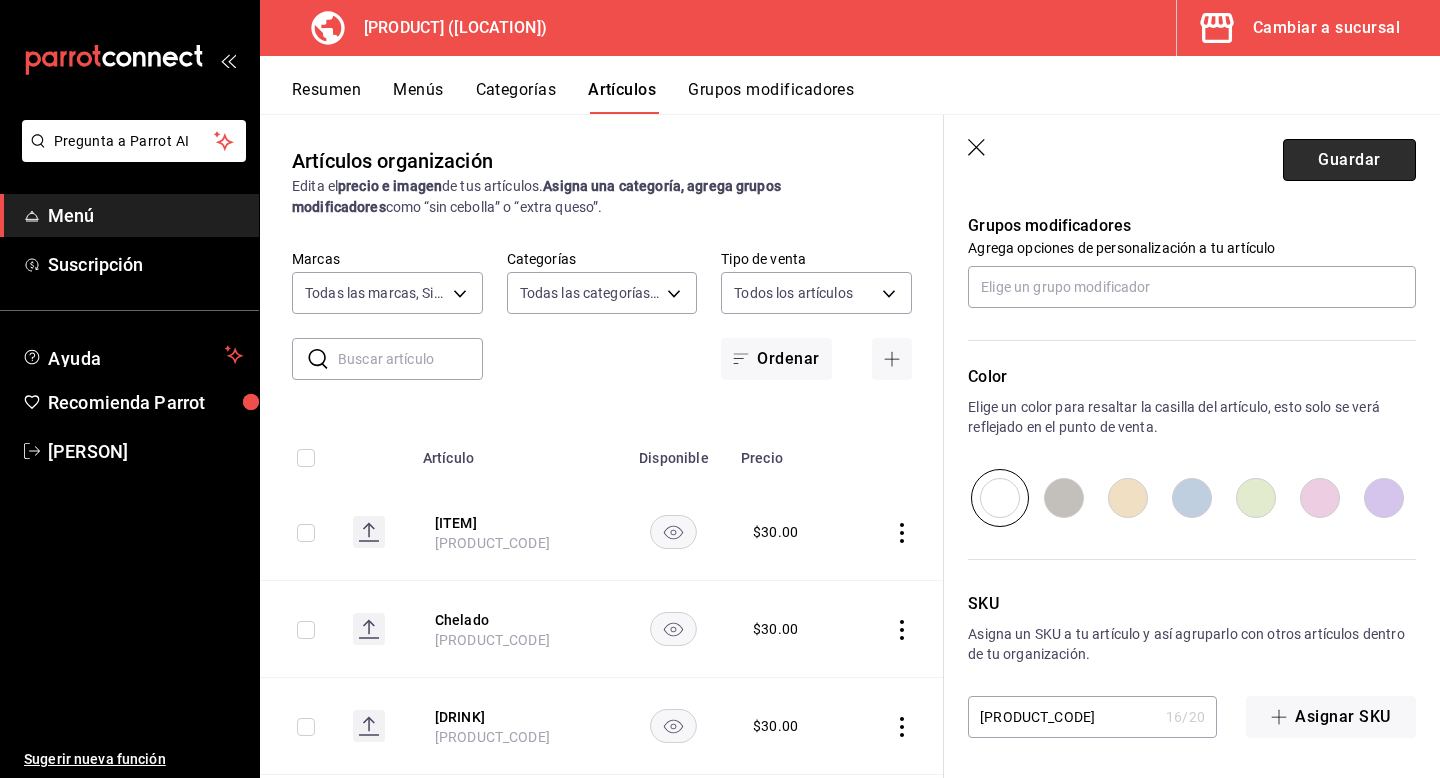 click on "Guardar" at bounding box center [1349, 160] 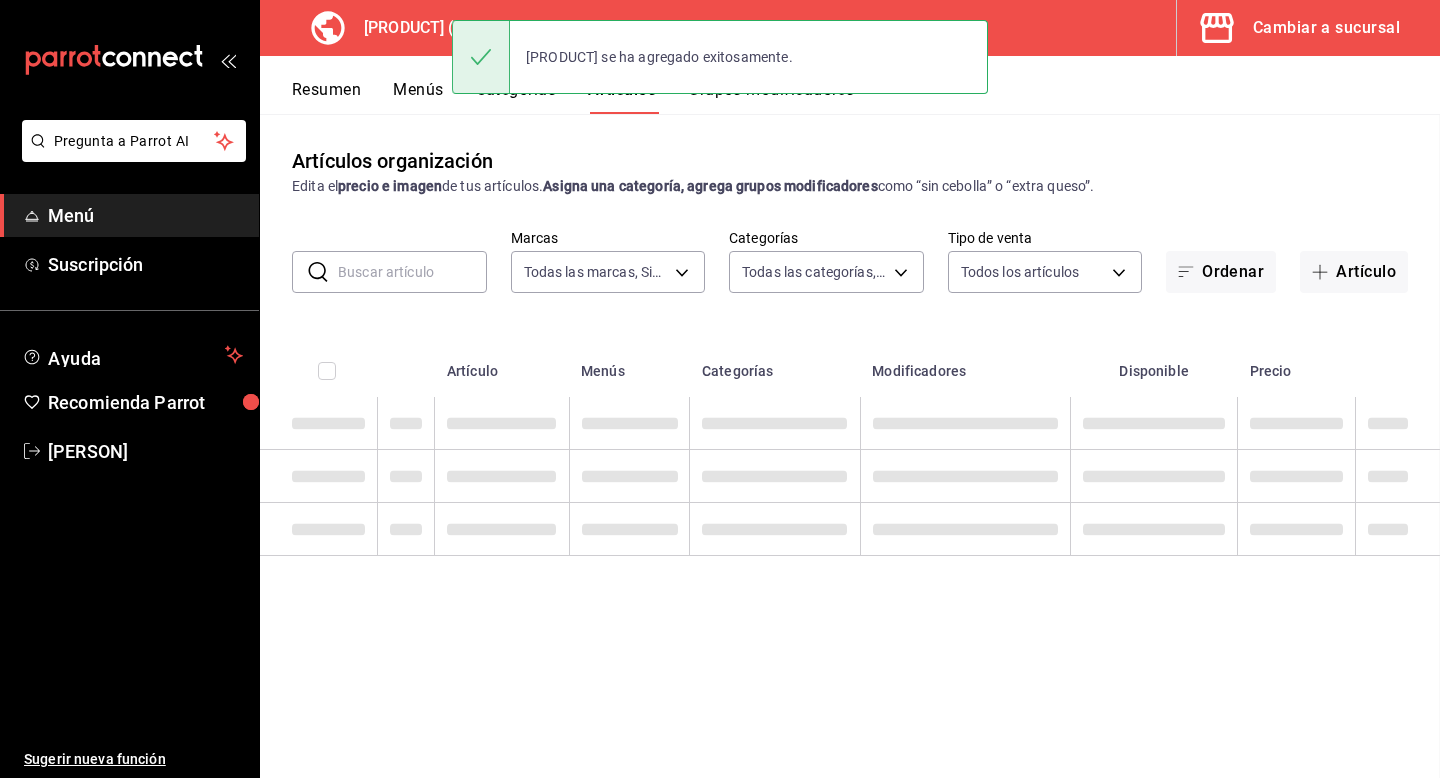 scroll, scrollTop: 0, scrollLeft: 0, axis: both 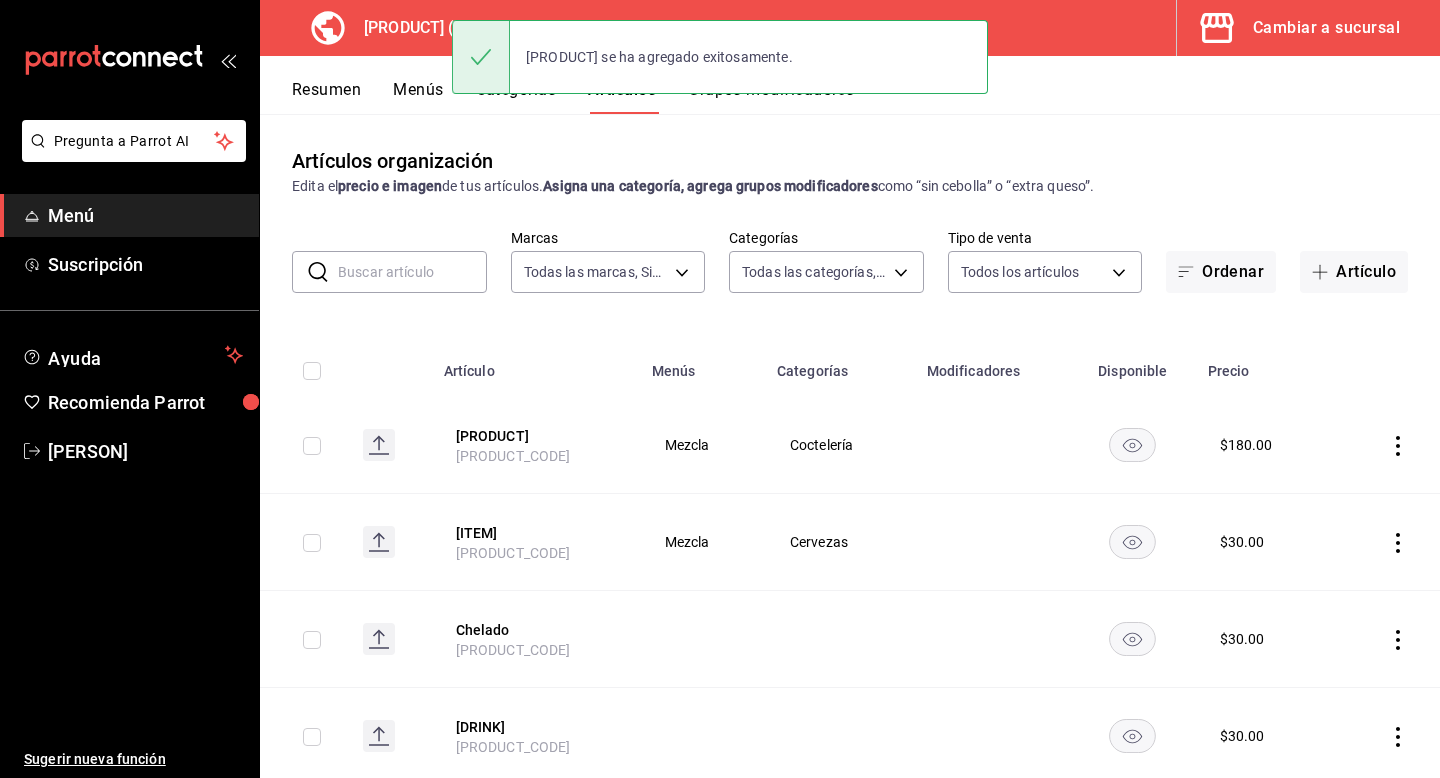 click on "Menús" at bounding box center [418, 97] 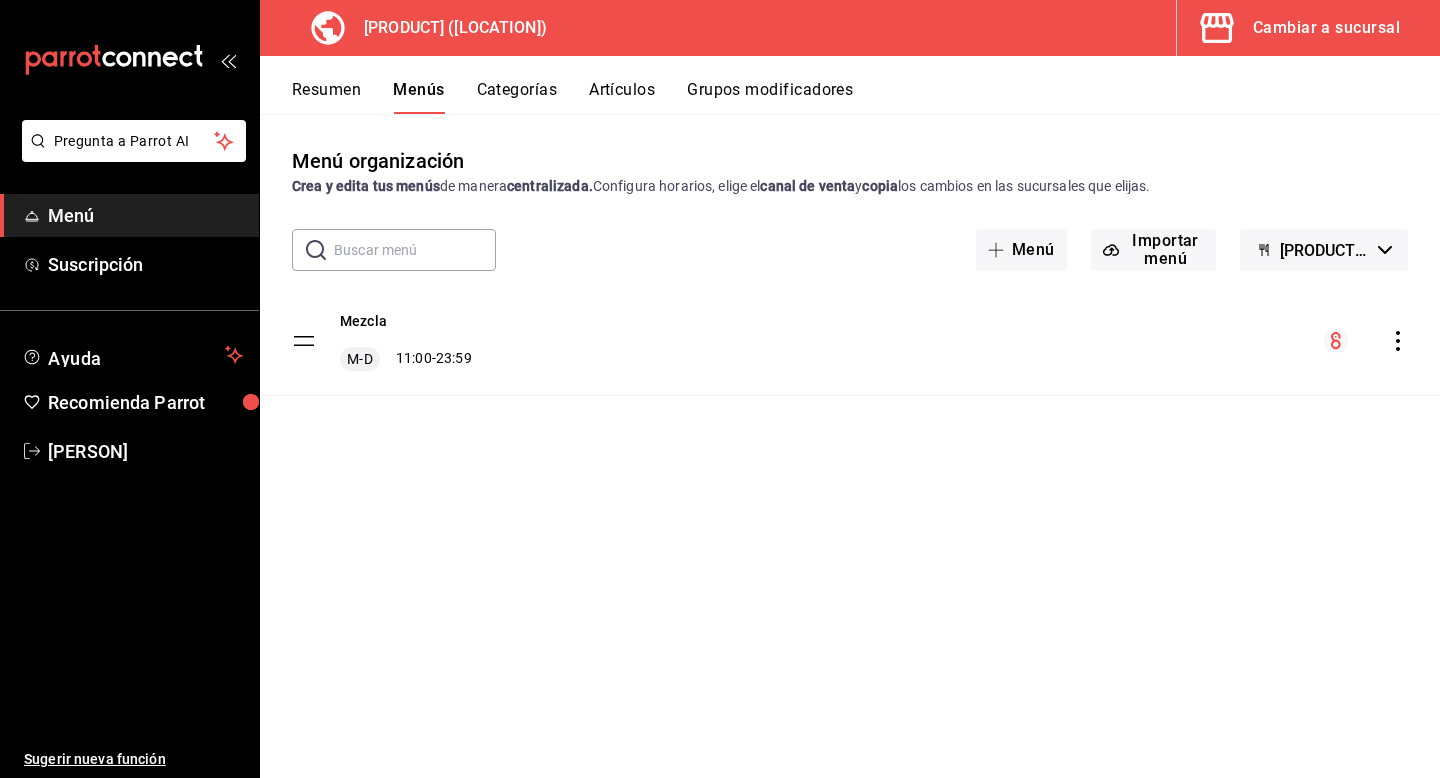 click 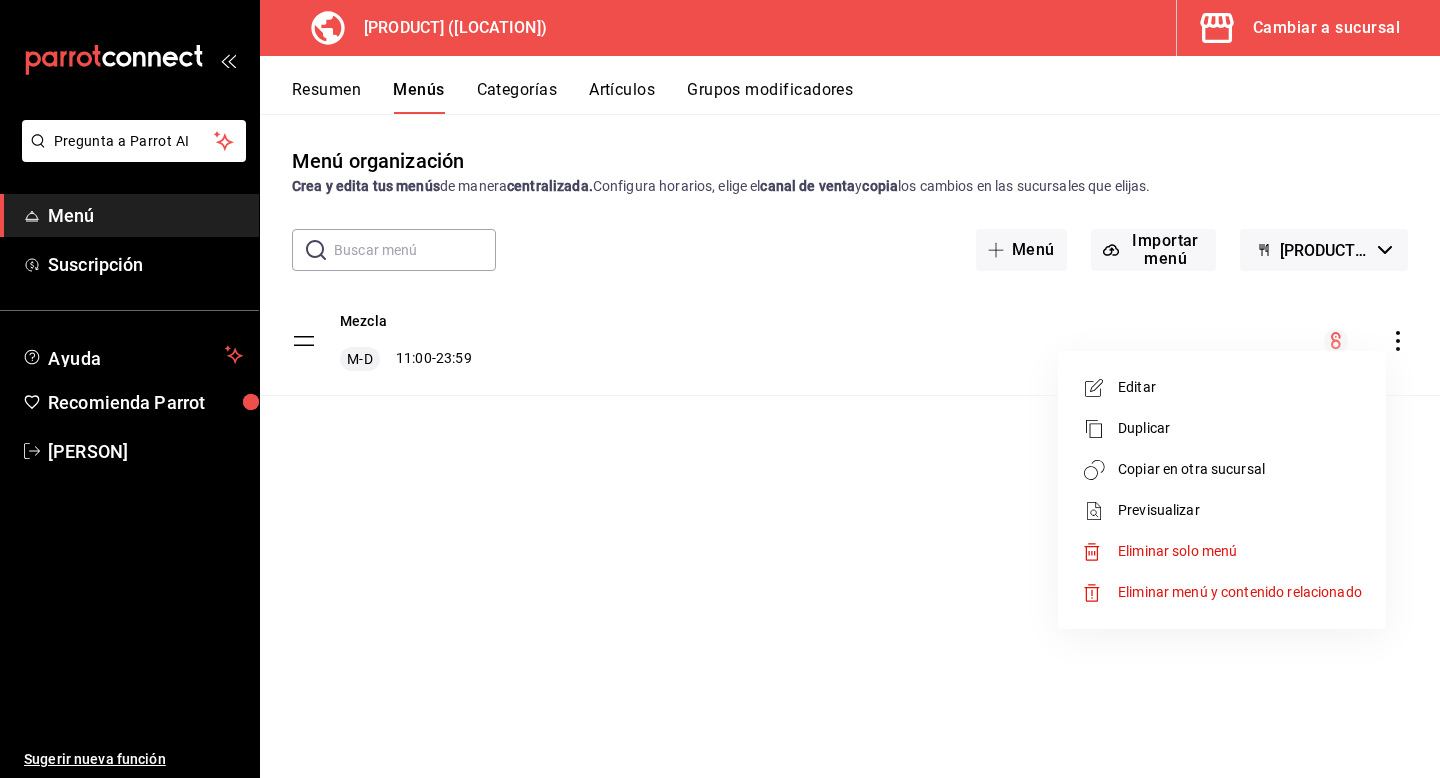 click on "Copiar en otra sucursal" at bounding box center [1240, 469] 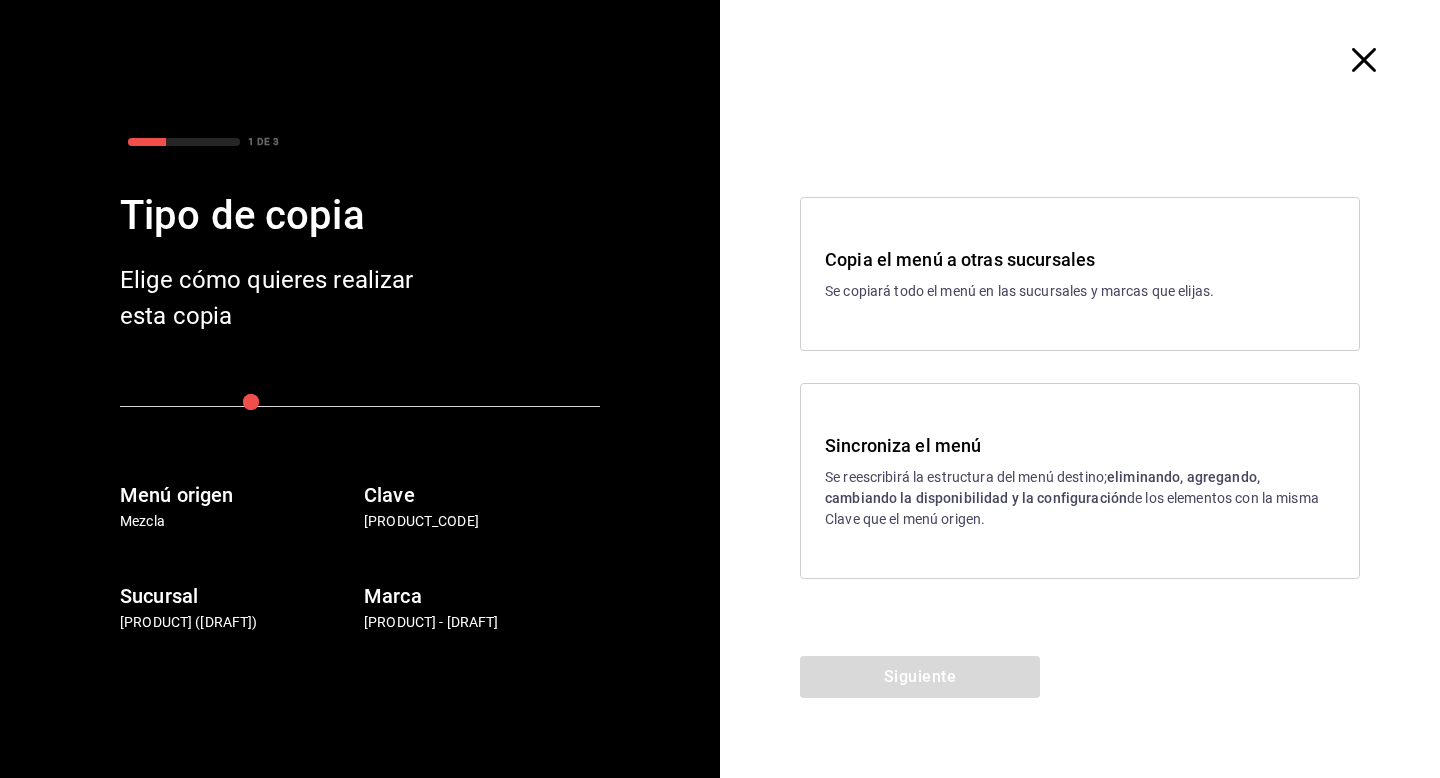 click on "eliminando, agregando, cambiando la disponibilidad y la configuración" at bounding box center (1042, 487) 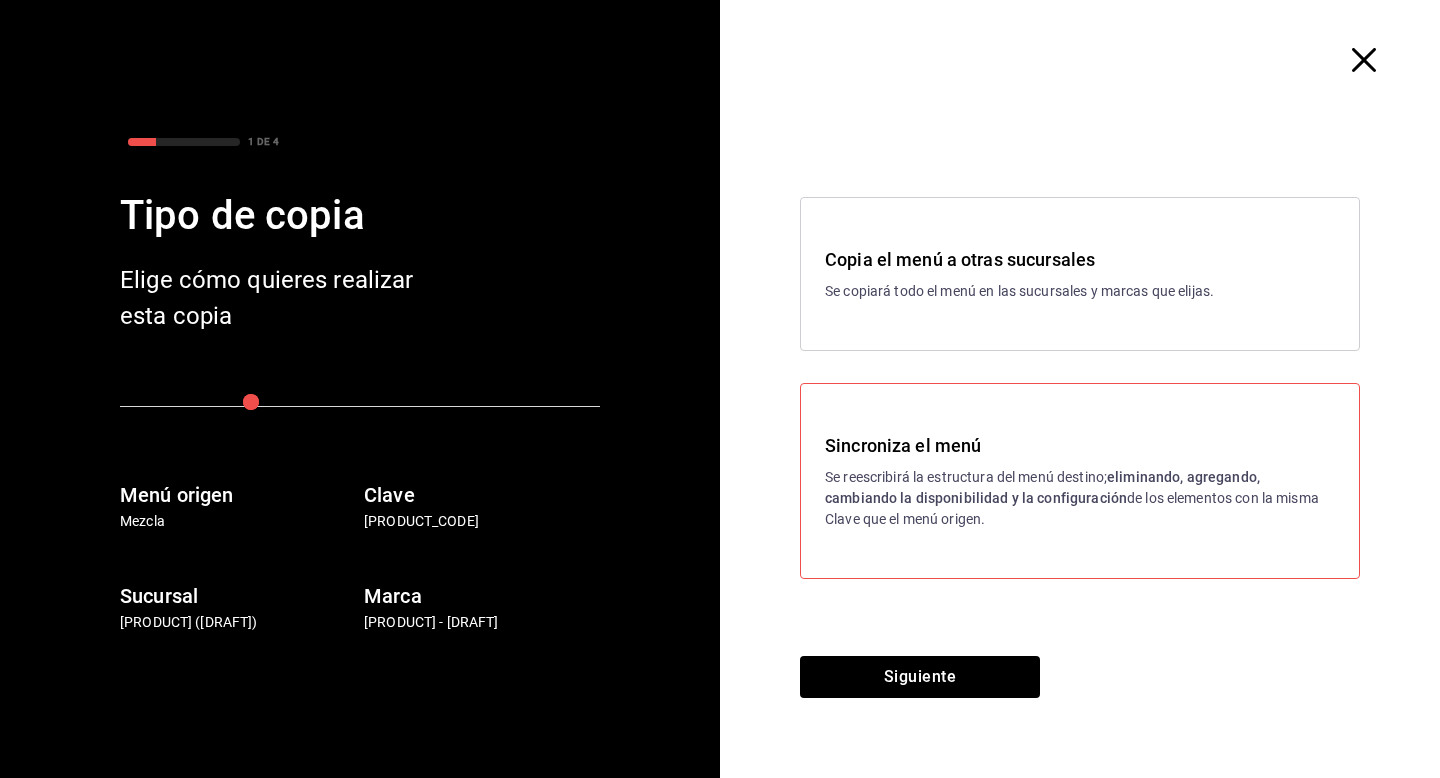 click on "Siguiente" at bounding box center [920, 717] 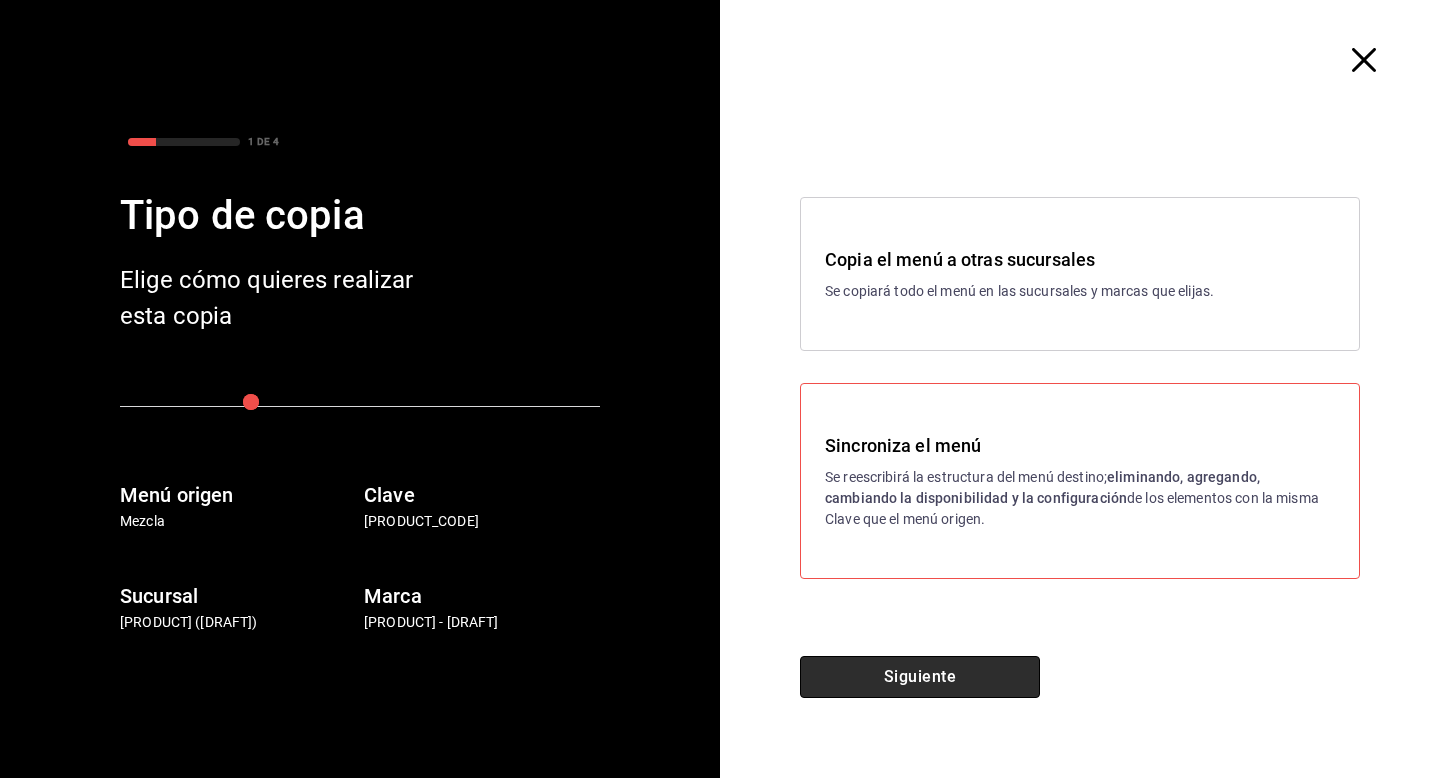click on "Siguiente" at bounding box center [920, 677] 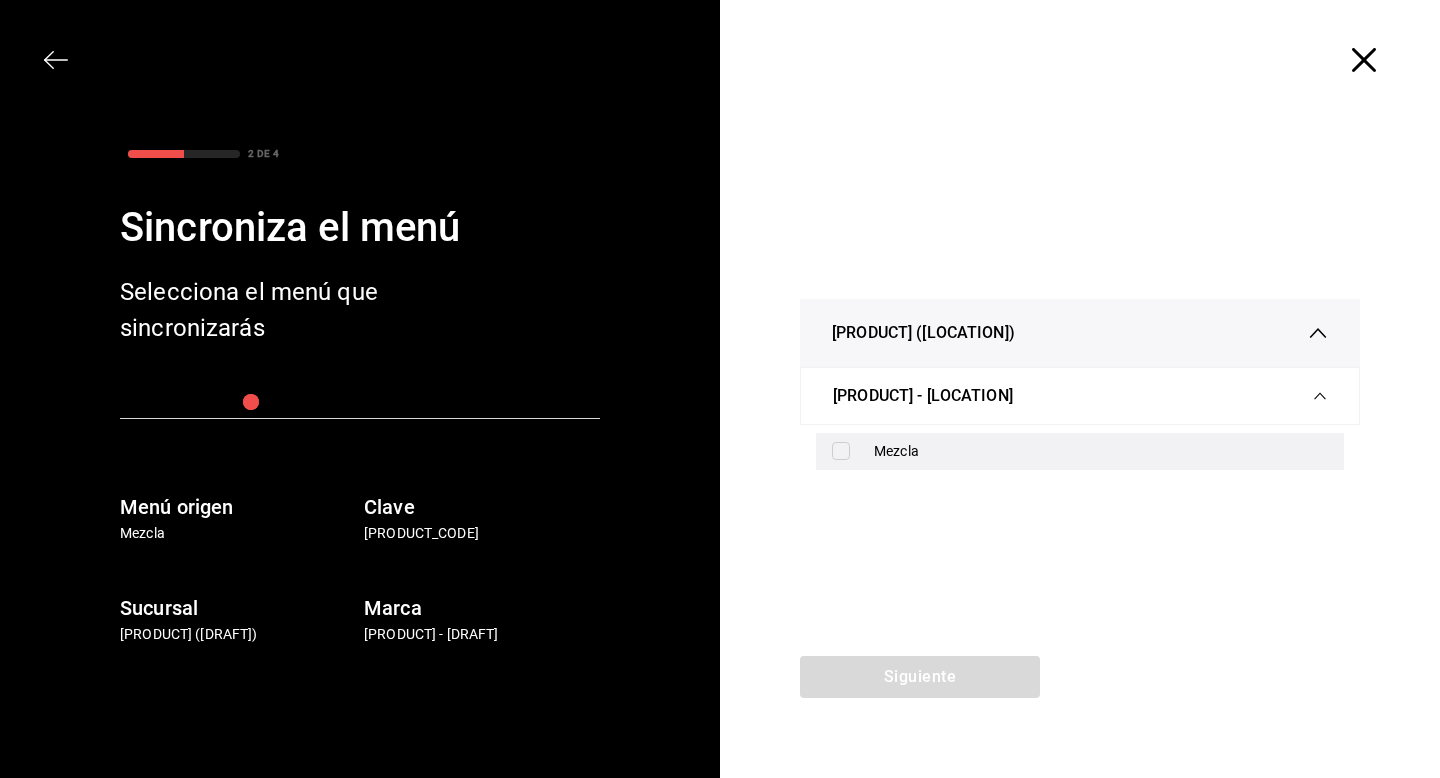 click at bounding box center (845, 451) 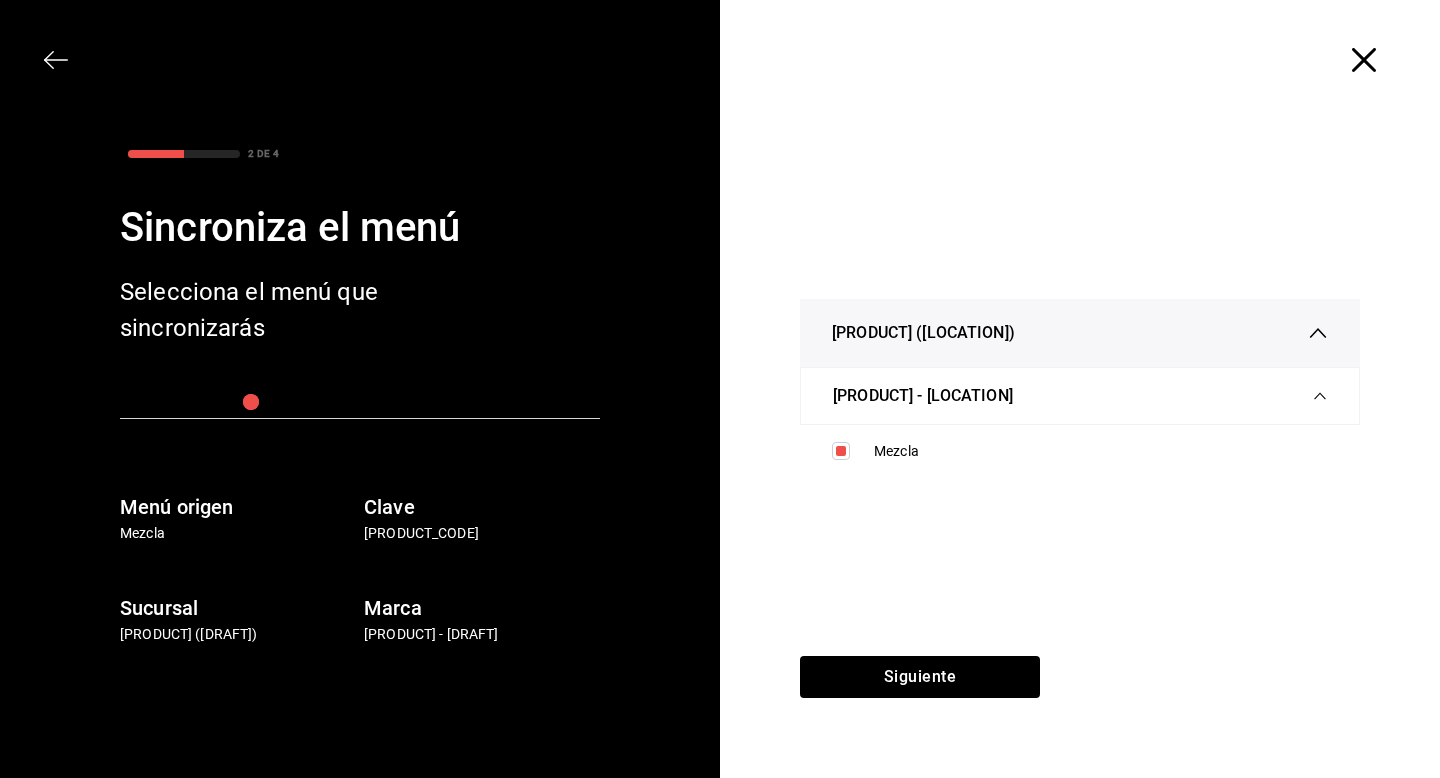 click on "[PRODUCT] ([LOCATION]) [PRODUCT] - [LOCATION] [PRODUCT]" at bounding box center (1080, 388) 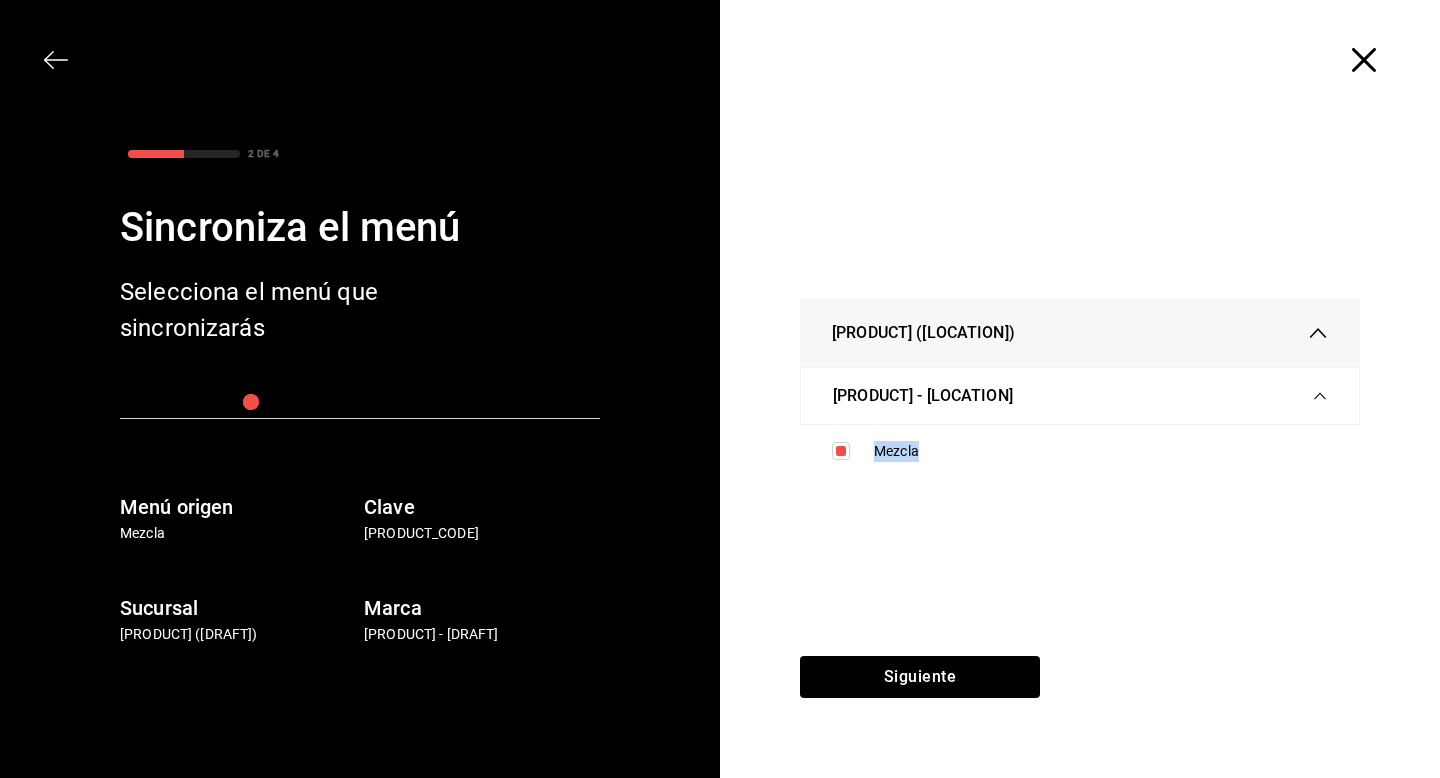 click on "[PRODUCT] ([LOCATION]) [PRODUCT] - [LOCATION] [PRODUCT]" at bounding box center (1080, 388) 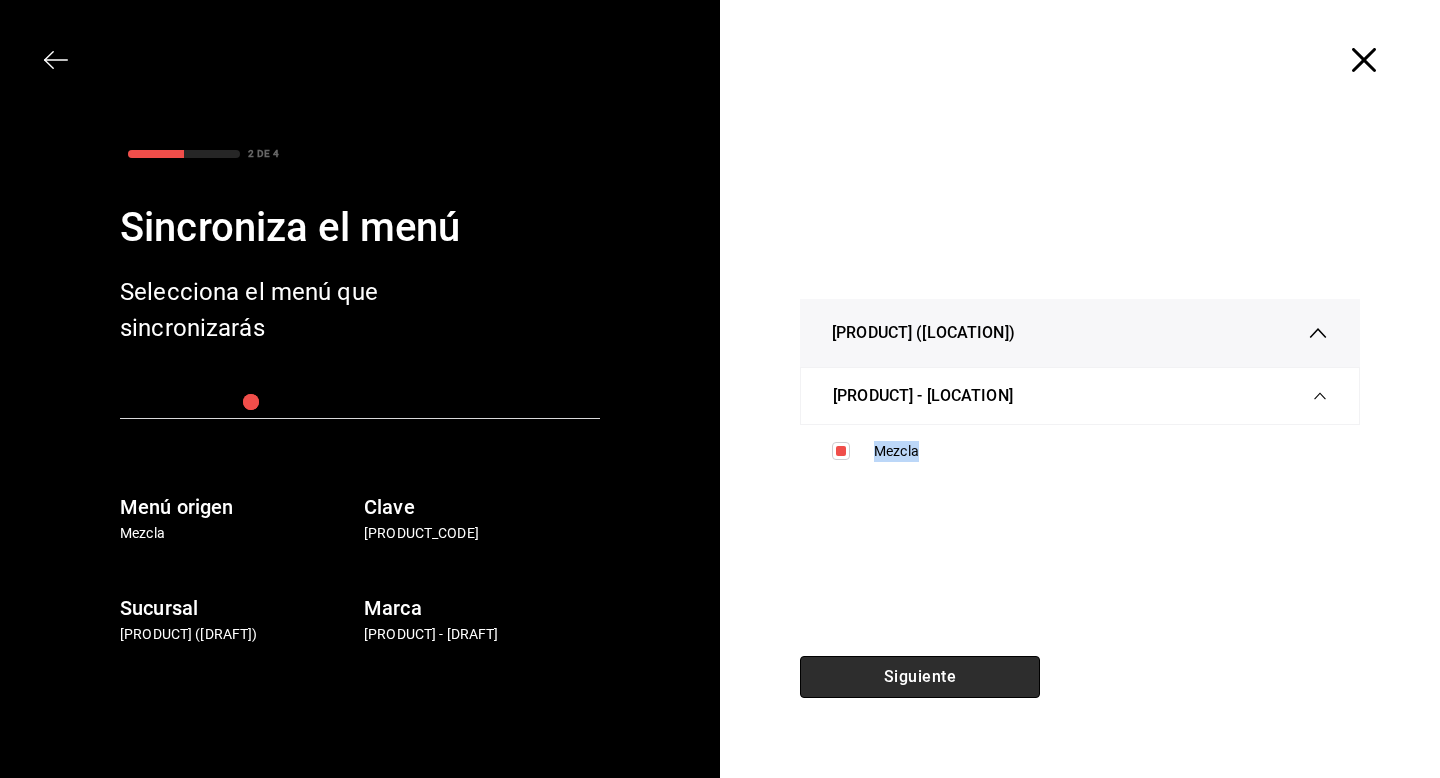 click on "Siguiente" at bounding box center [920, 677] 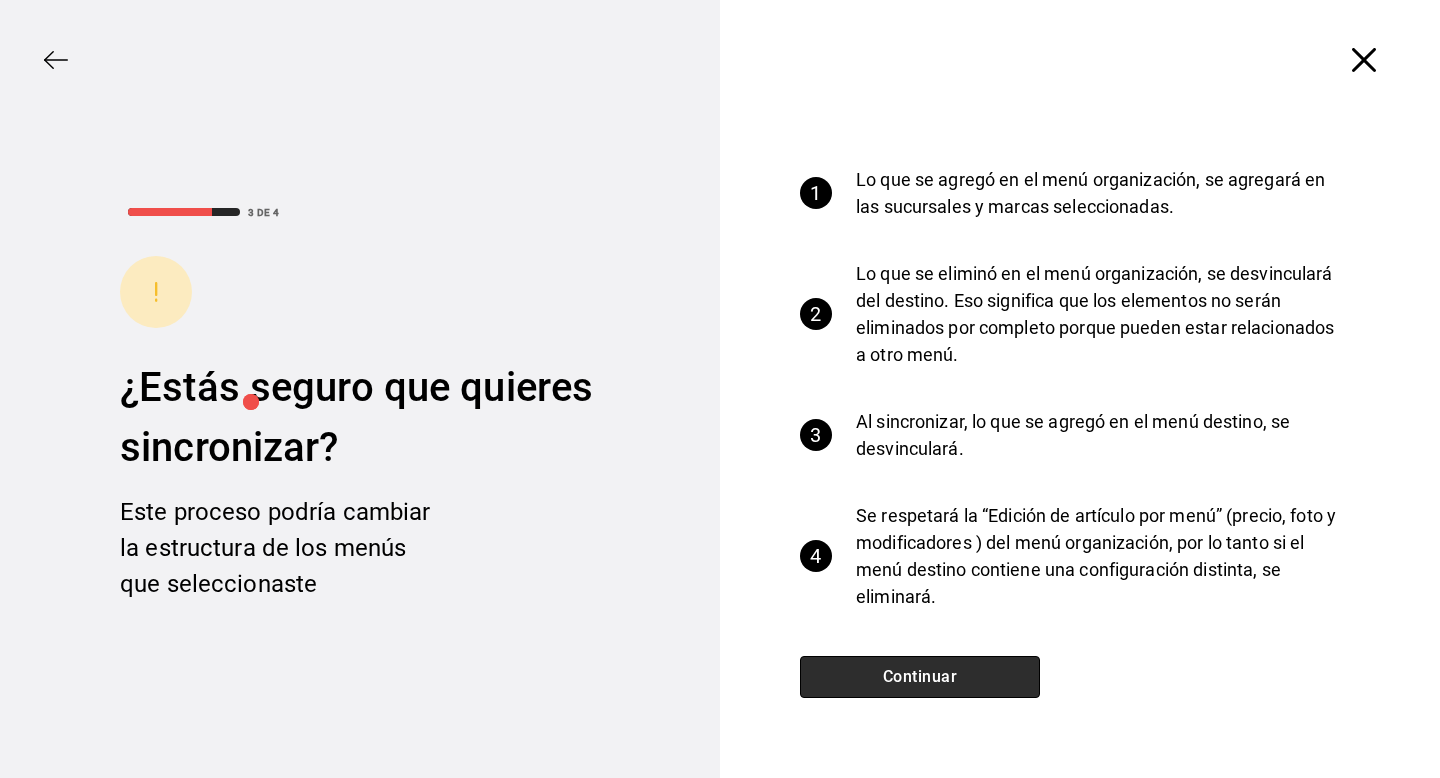 click on "Continuar" at bounding box center [920, 677] 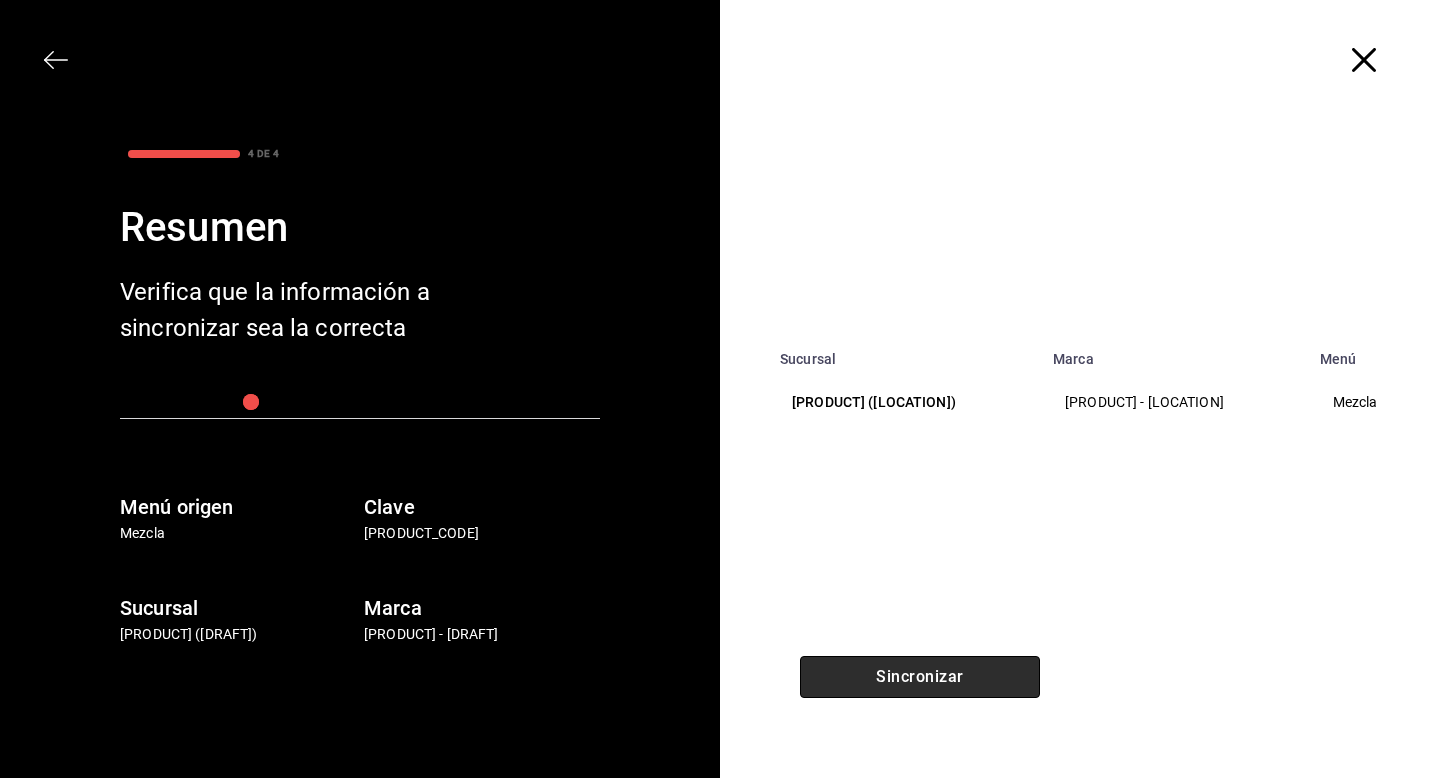 click on "Sincronizar" at bounding box center [920, 677] 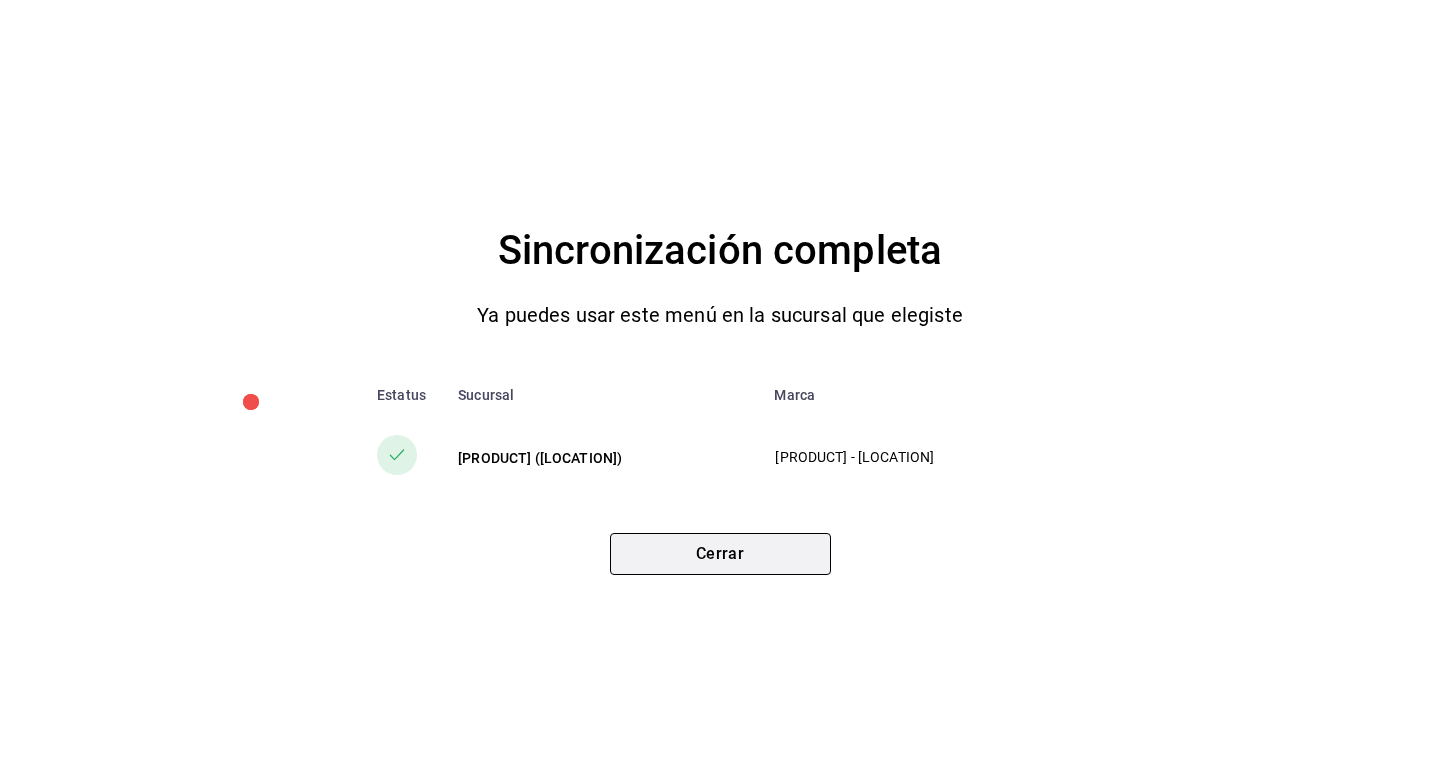 click on "Cerrar" at bounding box center [720, 554] 